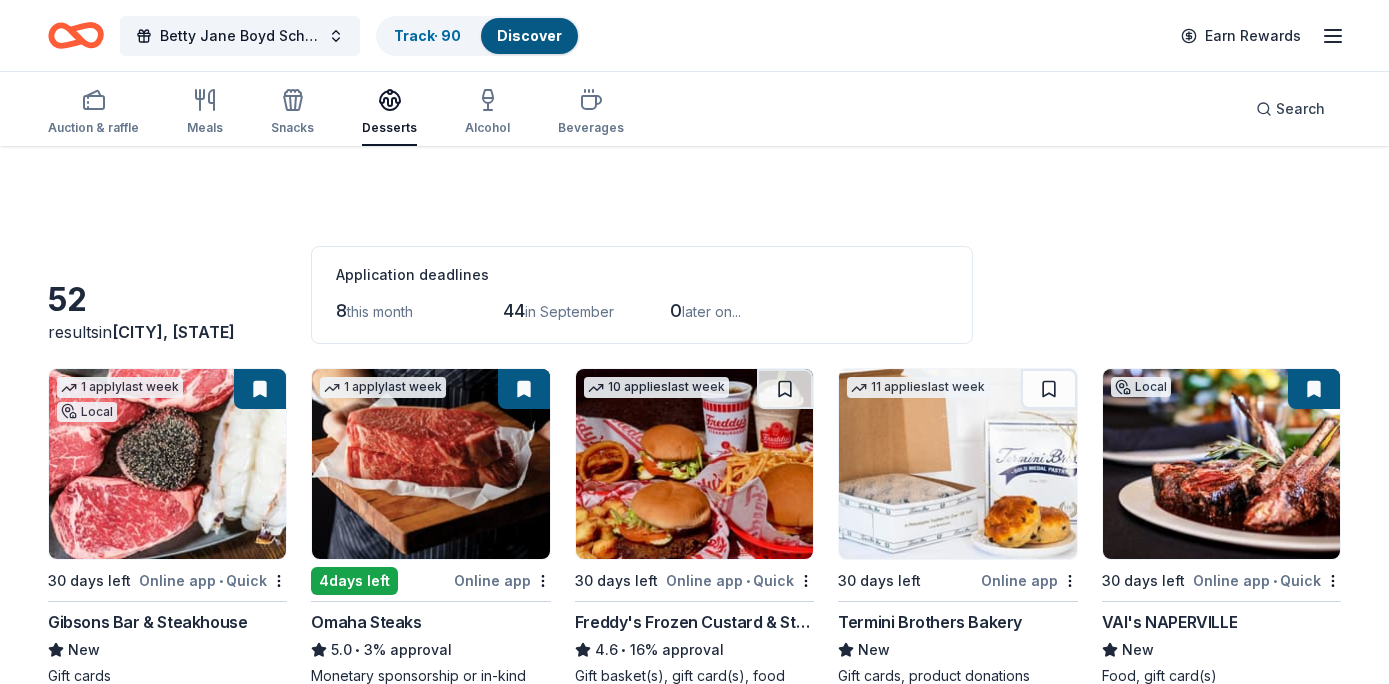 scroll, scrollTop: 870, scrollLeft: 0, axis: vertical 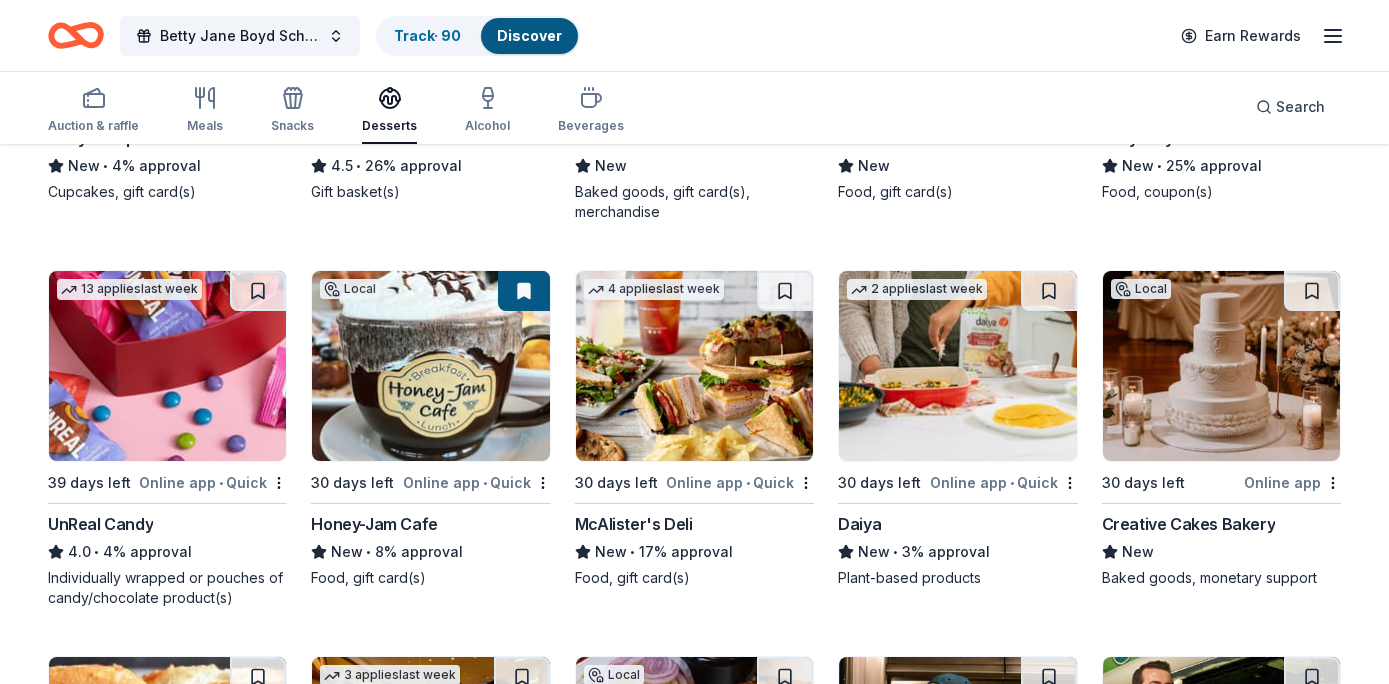 click 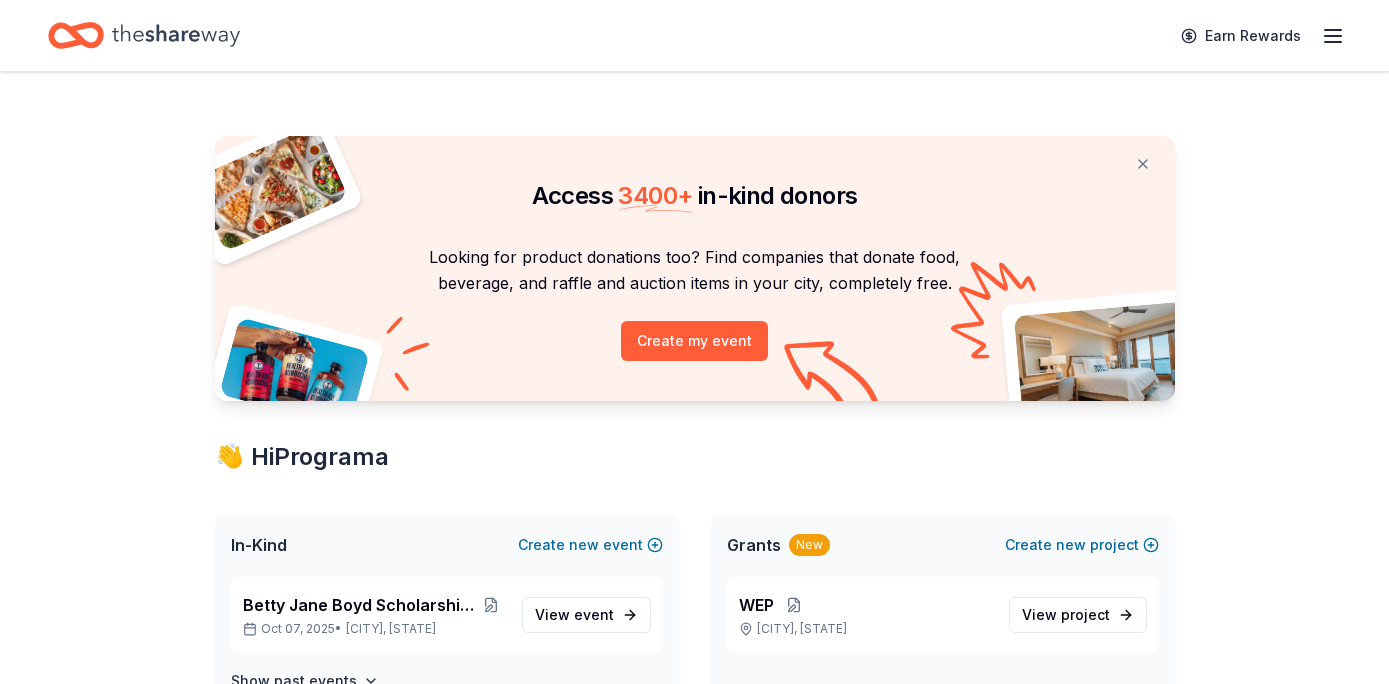 scroll, scrollTop: 5, scrollLeft: 0, axis: vertical 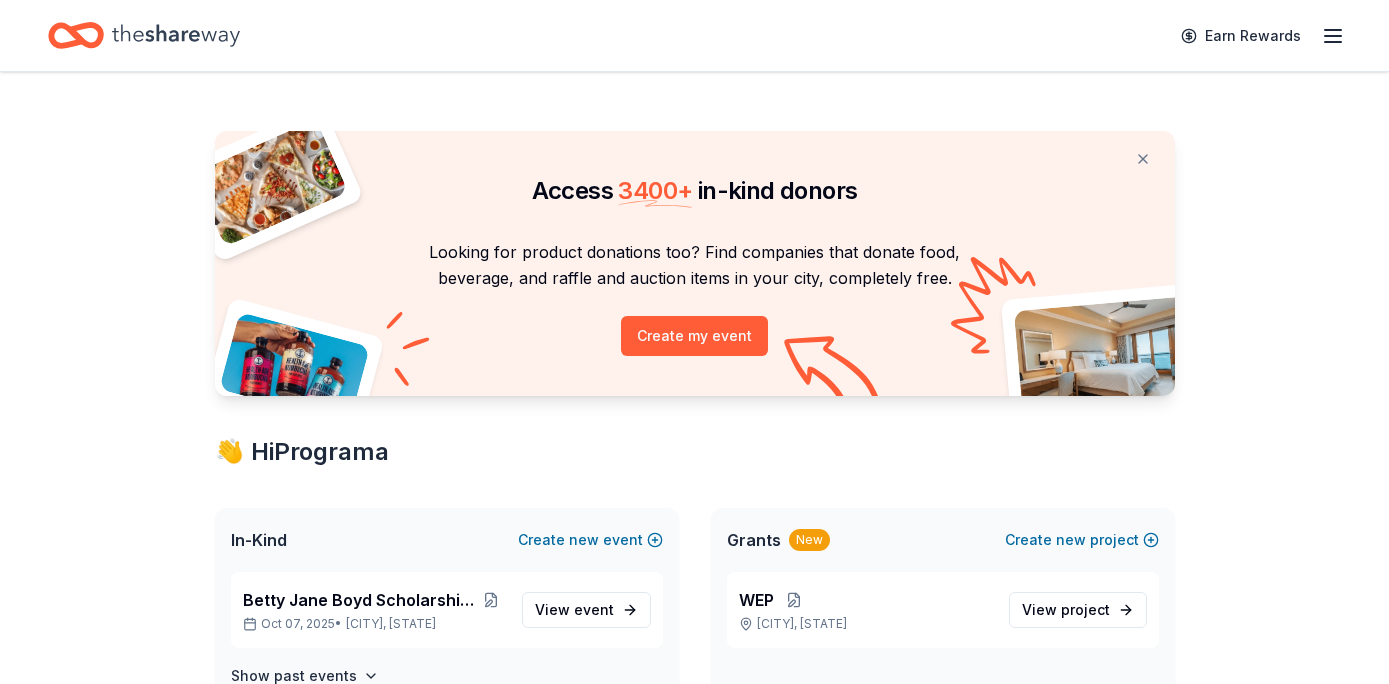 click 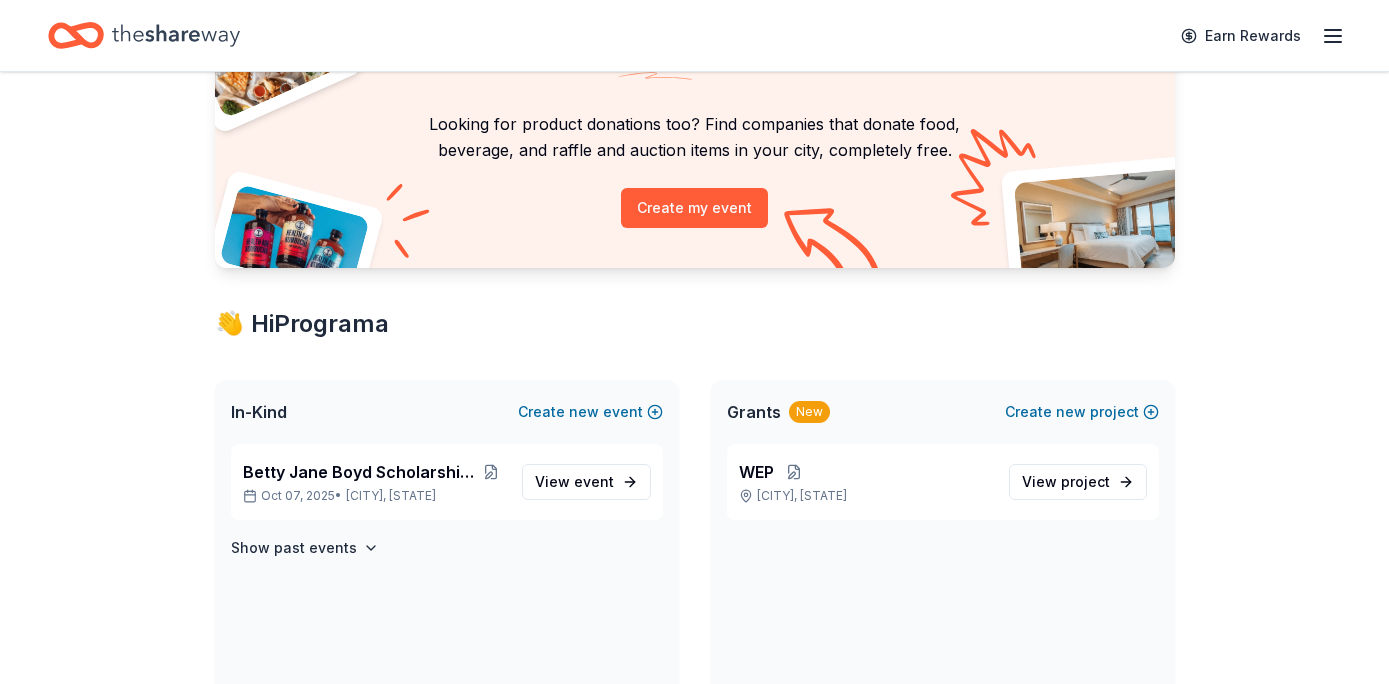 scroll, scrollTop: 154, scrollLeft: 0, axis: vertical 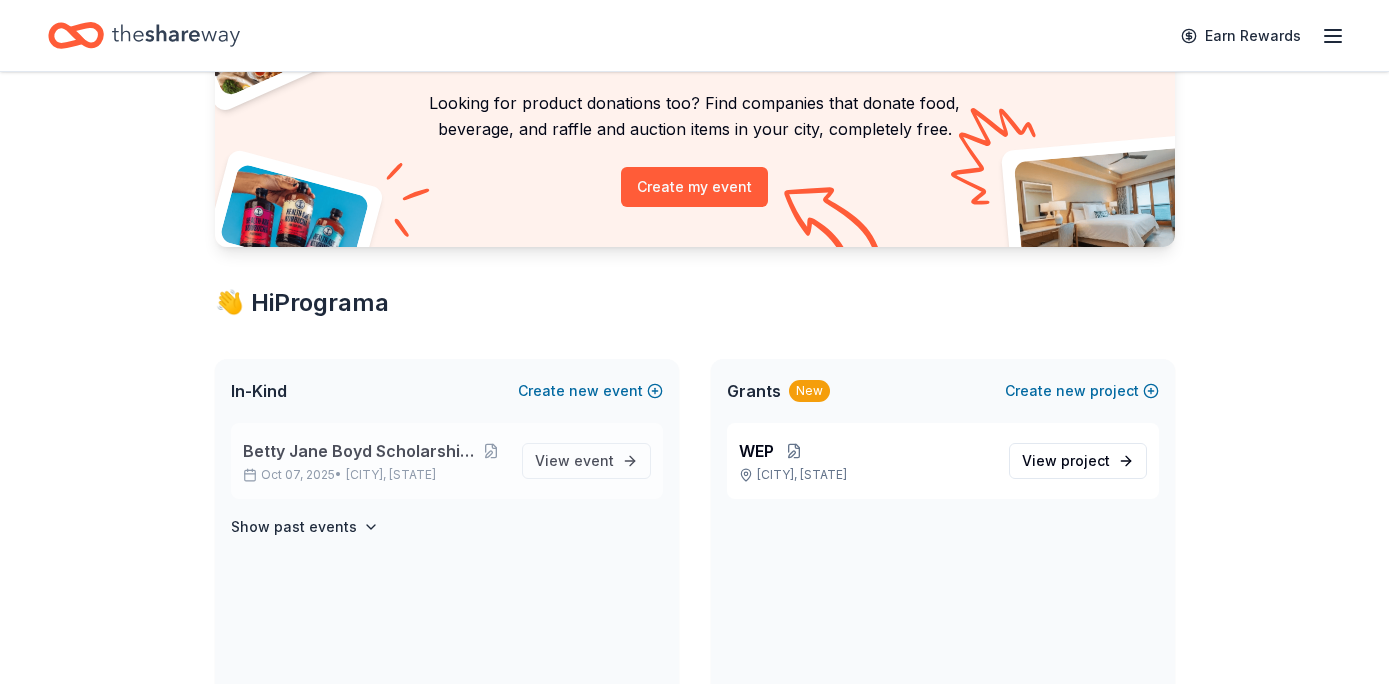click on "Betty Jane Boyd Scholarship Fundraiser" at bounding box center [359, 451] 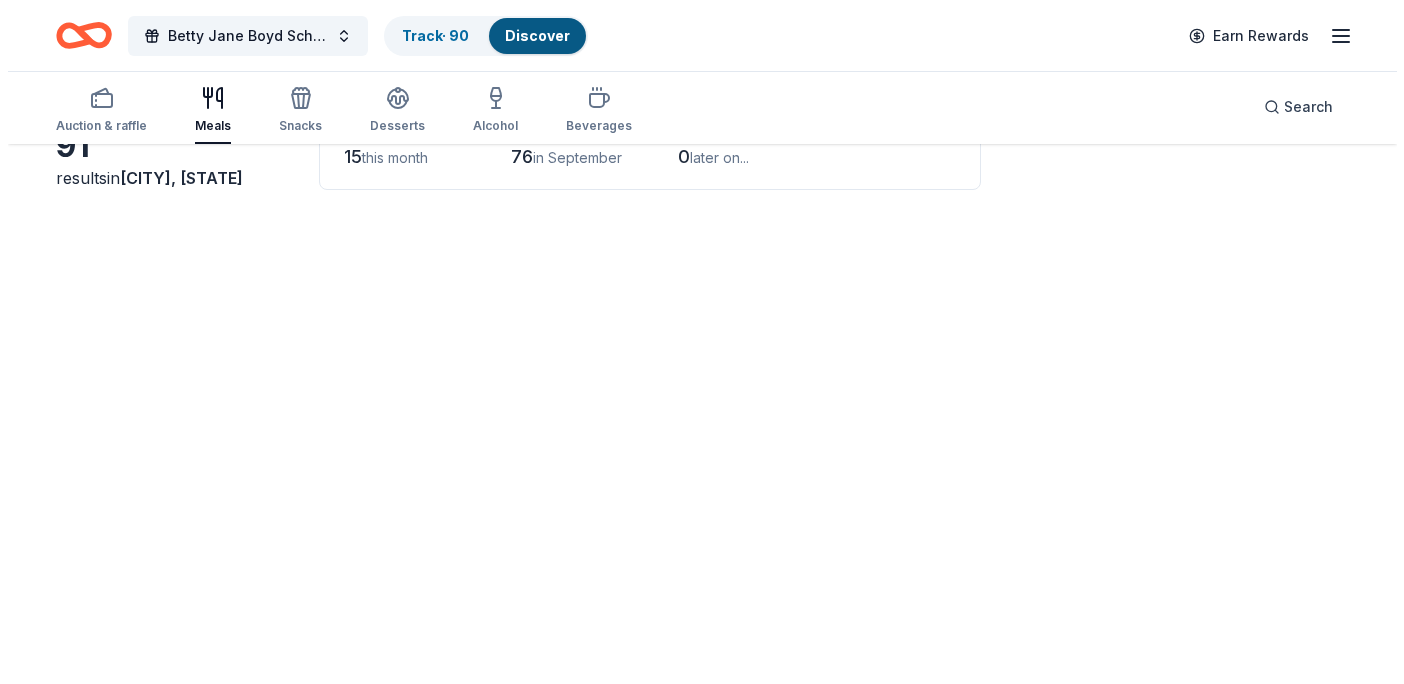scroll, scrollTop: 0, scrollLeft: 0, axis: both 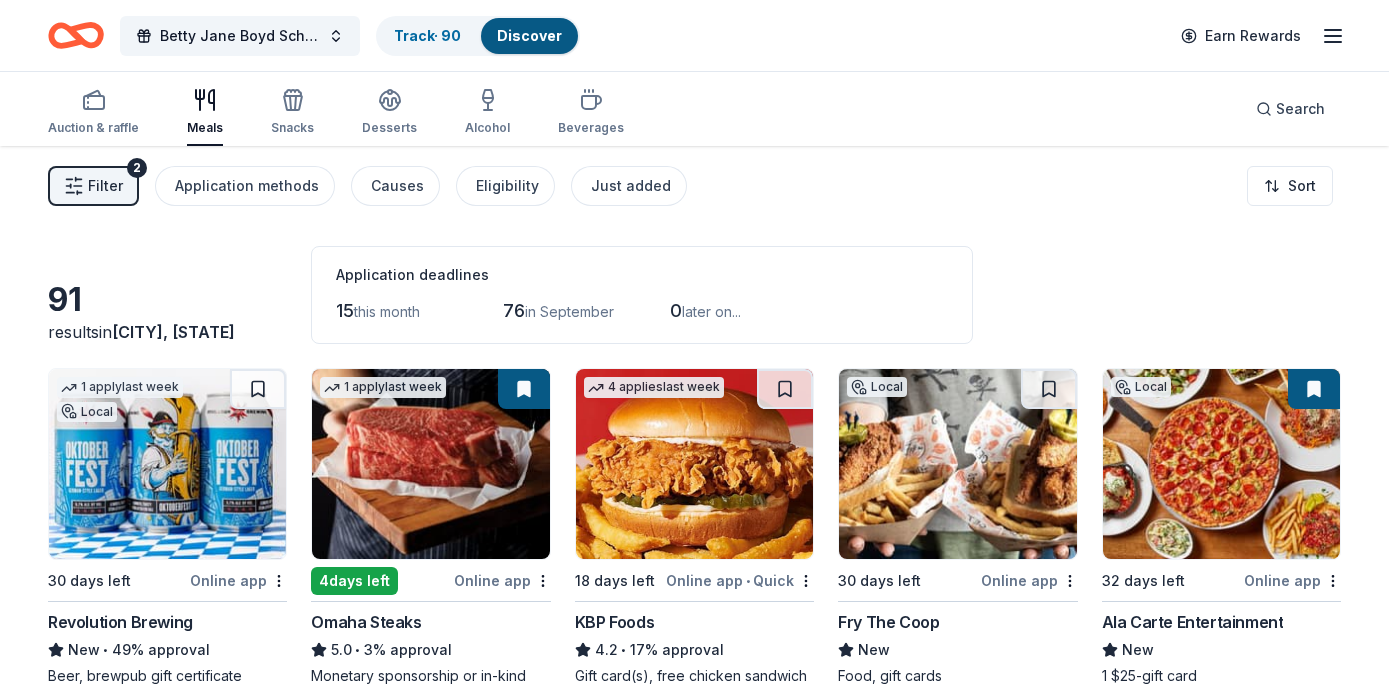 click on "Filter" at bounding box center (105, 186) 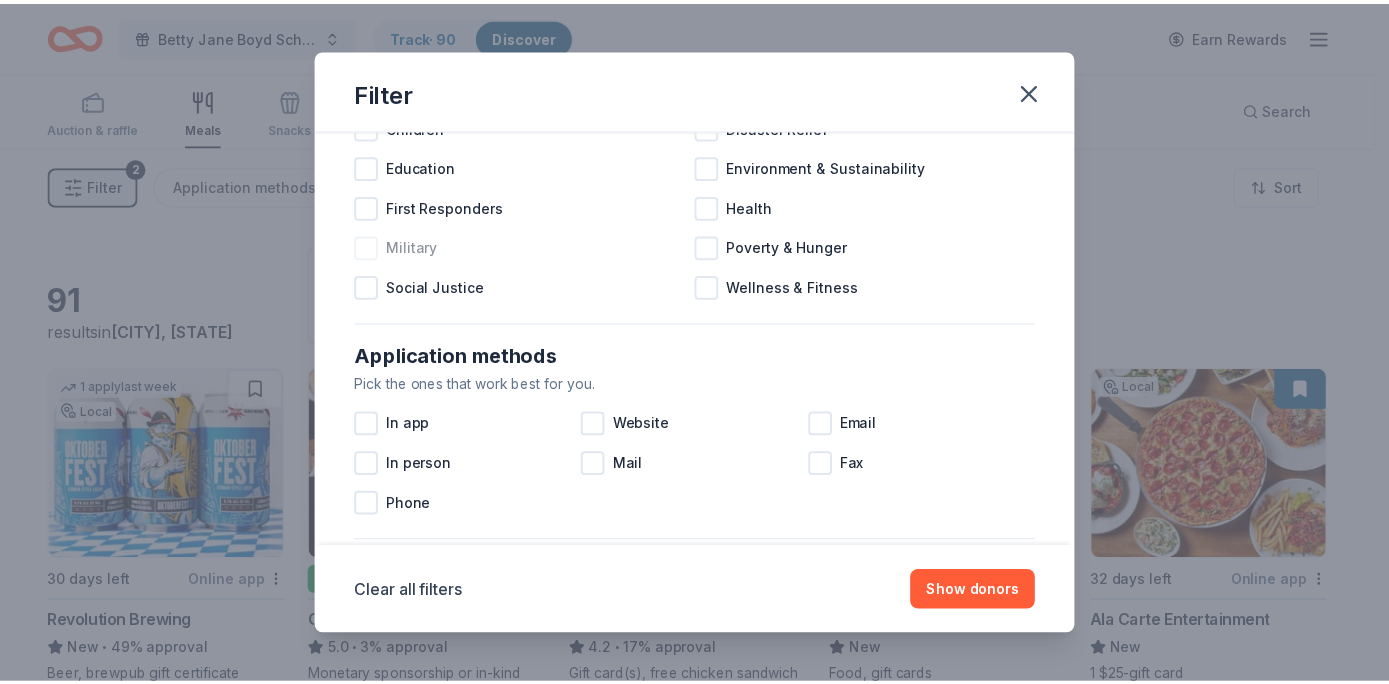 scroll, scrollTop: 166, scrollLeft: 0, axis: vertical 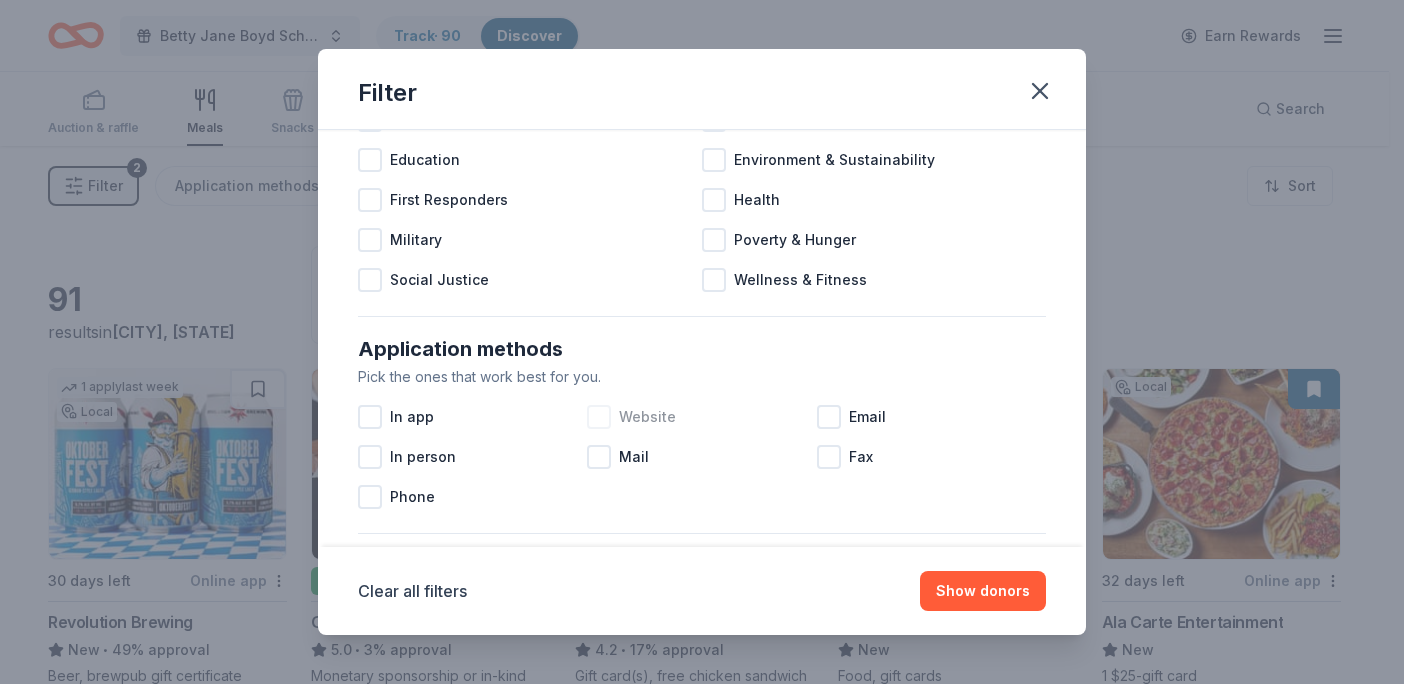 click at bounding box center [599, 417] 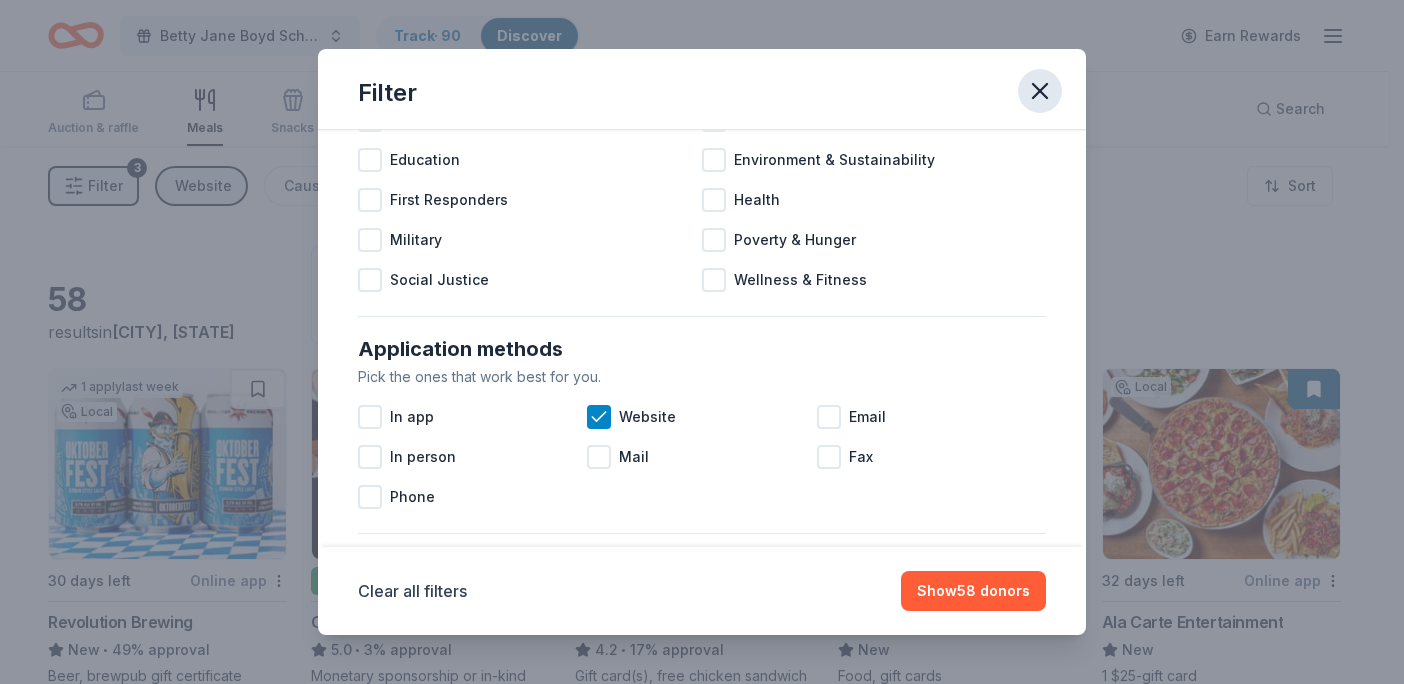 click 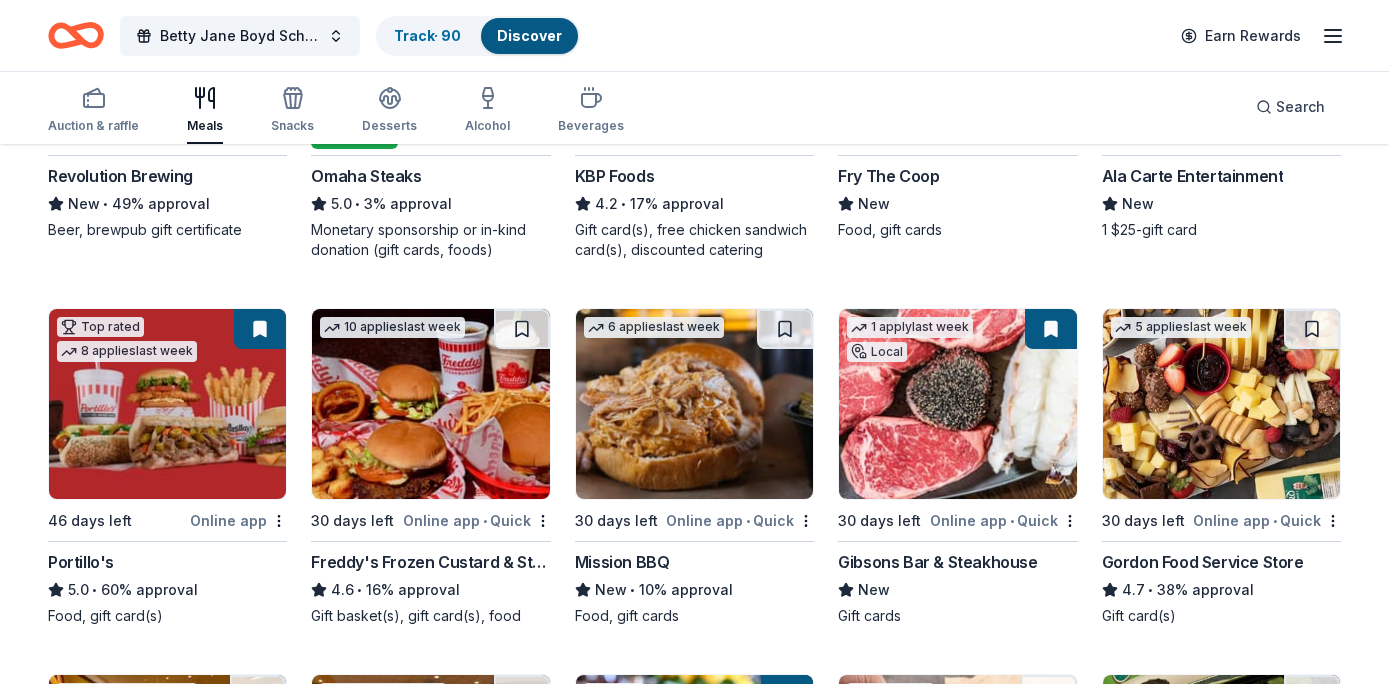 scroll, scrollTop: 484, scrollLeft: 0, axis: vertical 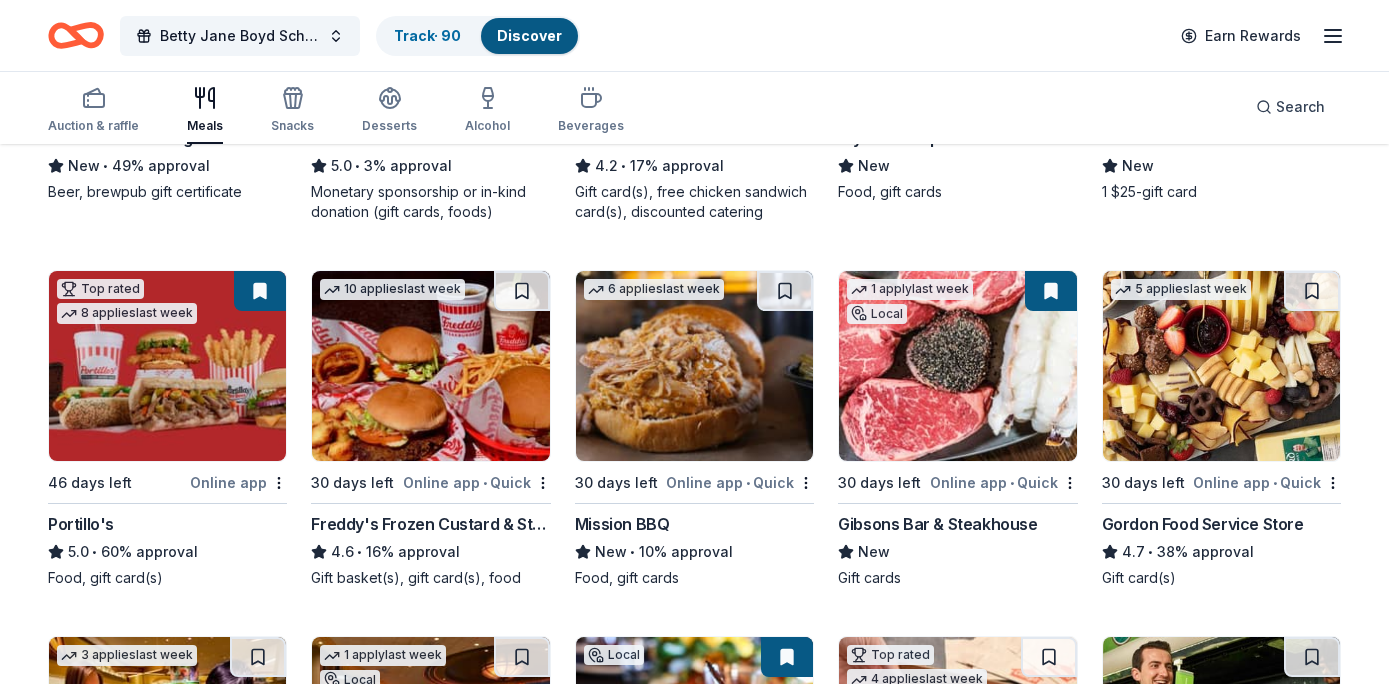 click at bounding box center (167, 366) 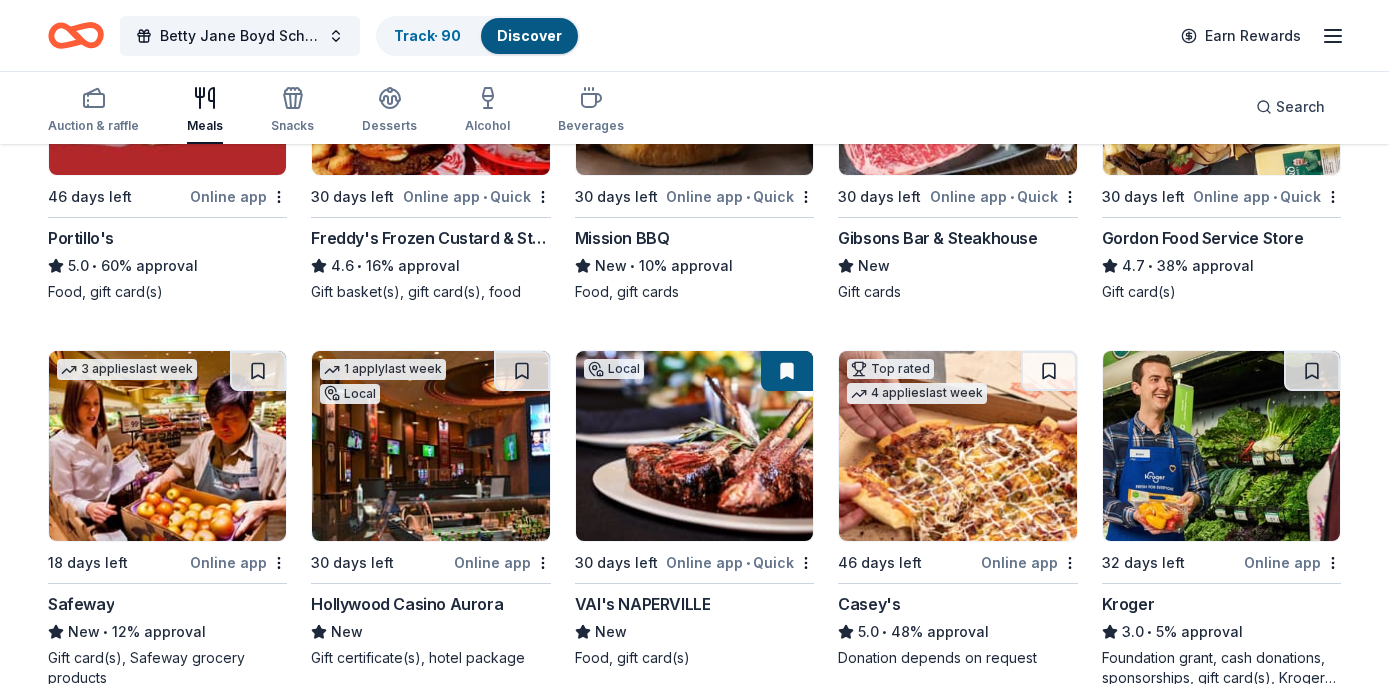 scroll, scrollTop: 771, scrollLeft: 0, axis: vertical 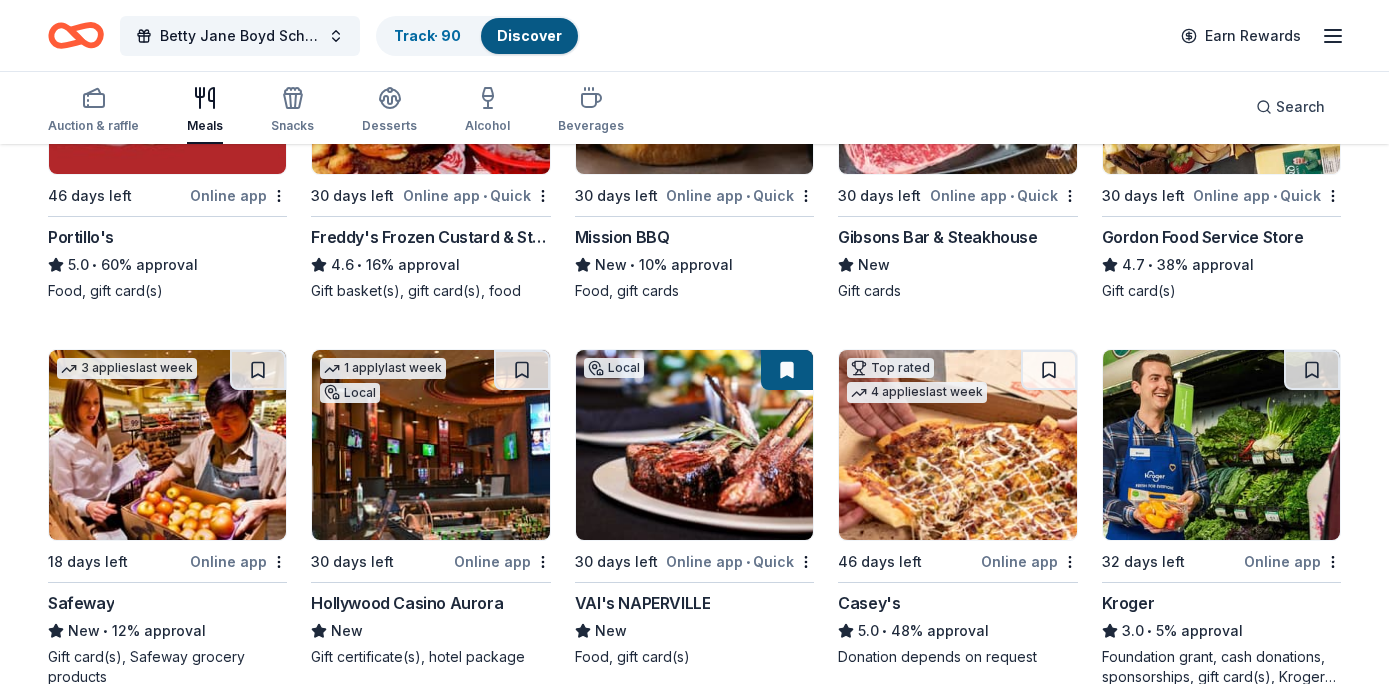 click at bounding box center [787, 370] 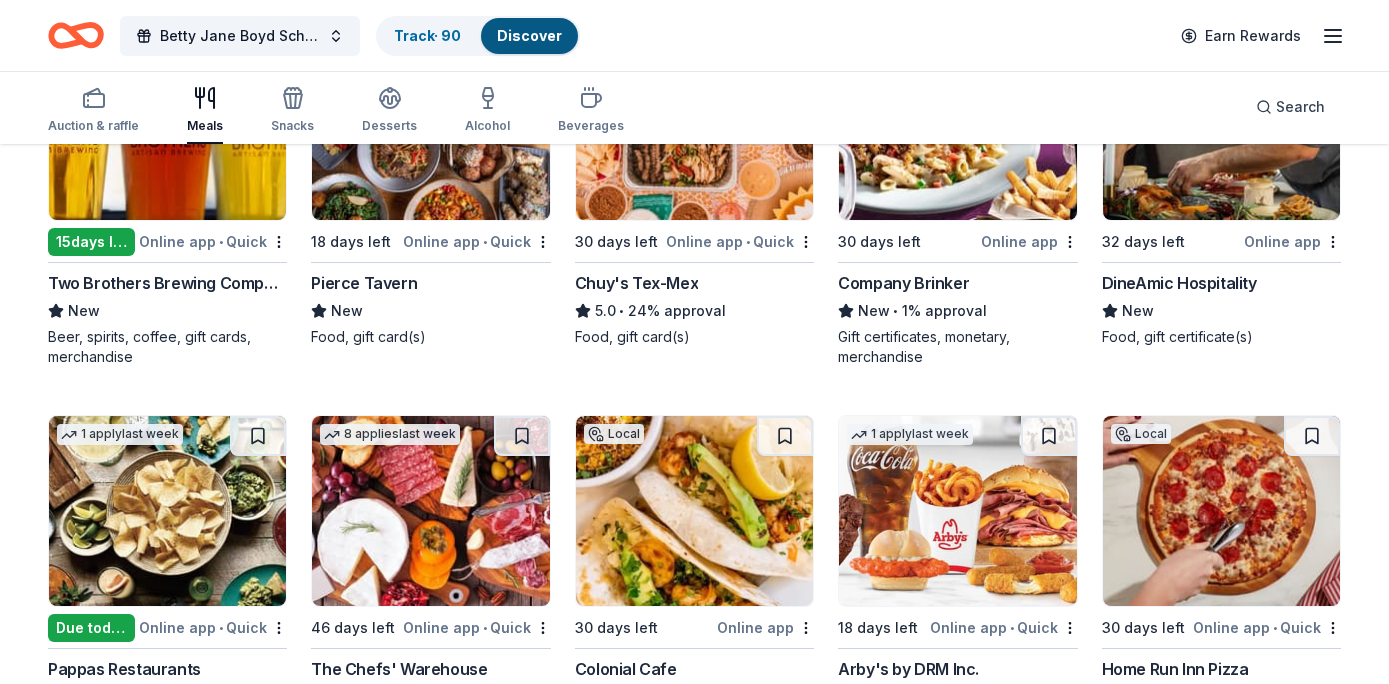 scroll, scrollTop: 1663, scrollLeft: 0, axis: vertical 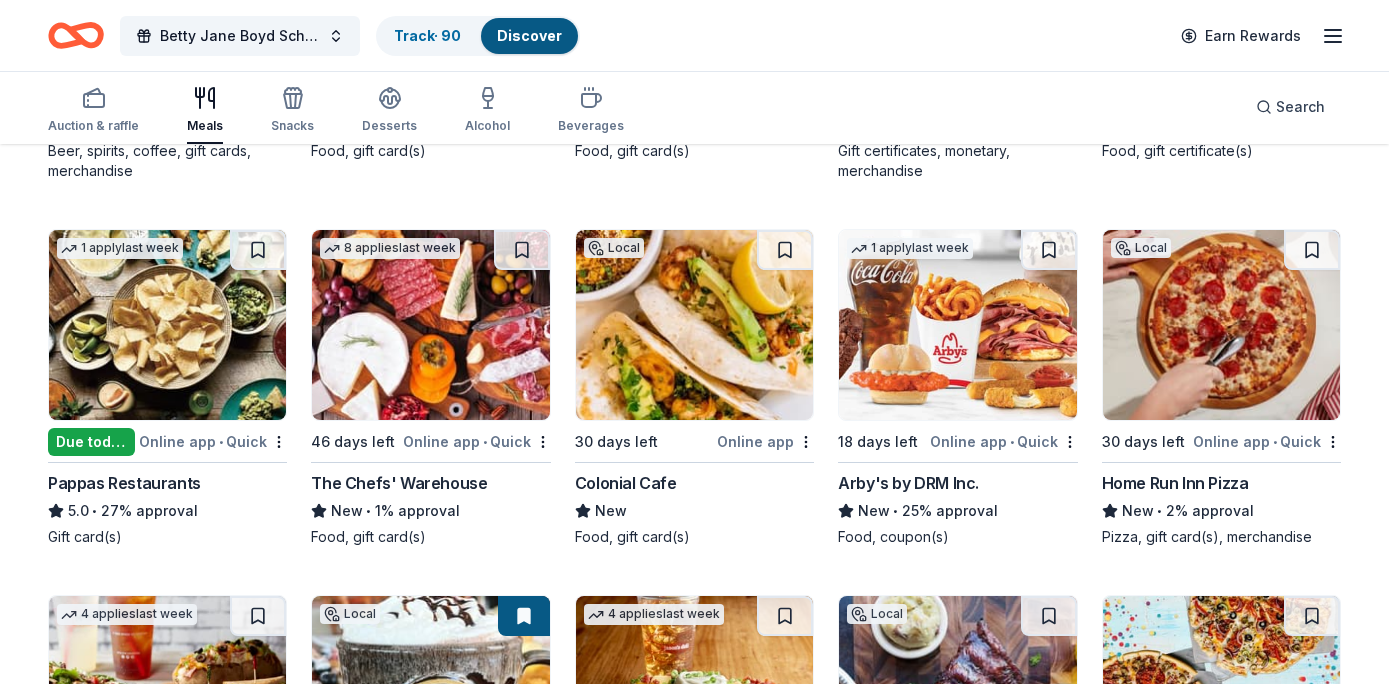 click at bounding box center [694, 325] 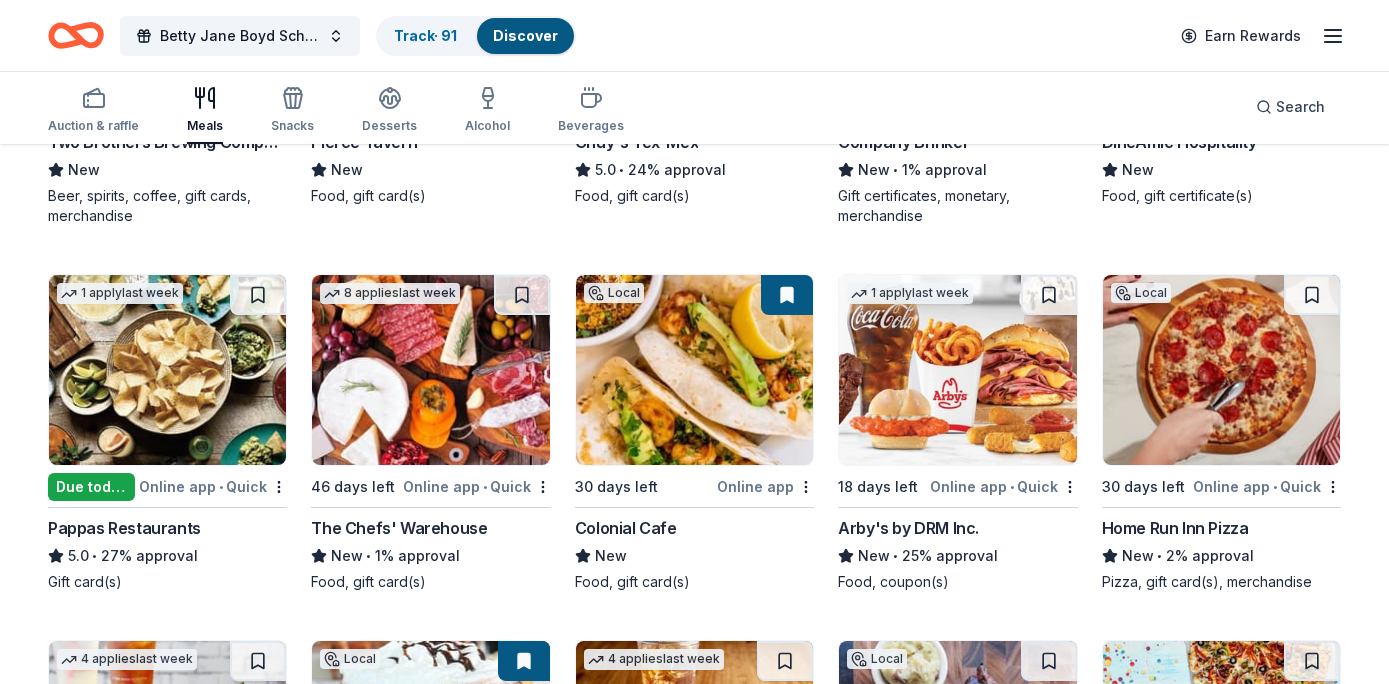 scroll, scrollTop: 1614, scrollLeft: 0, axis: vertical 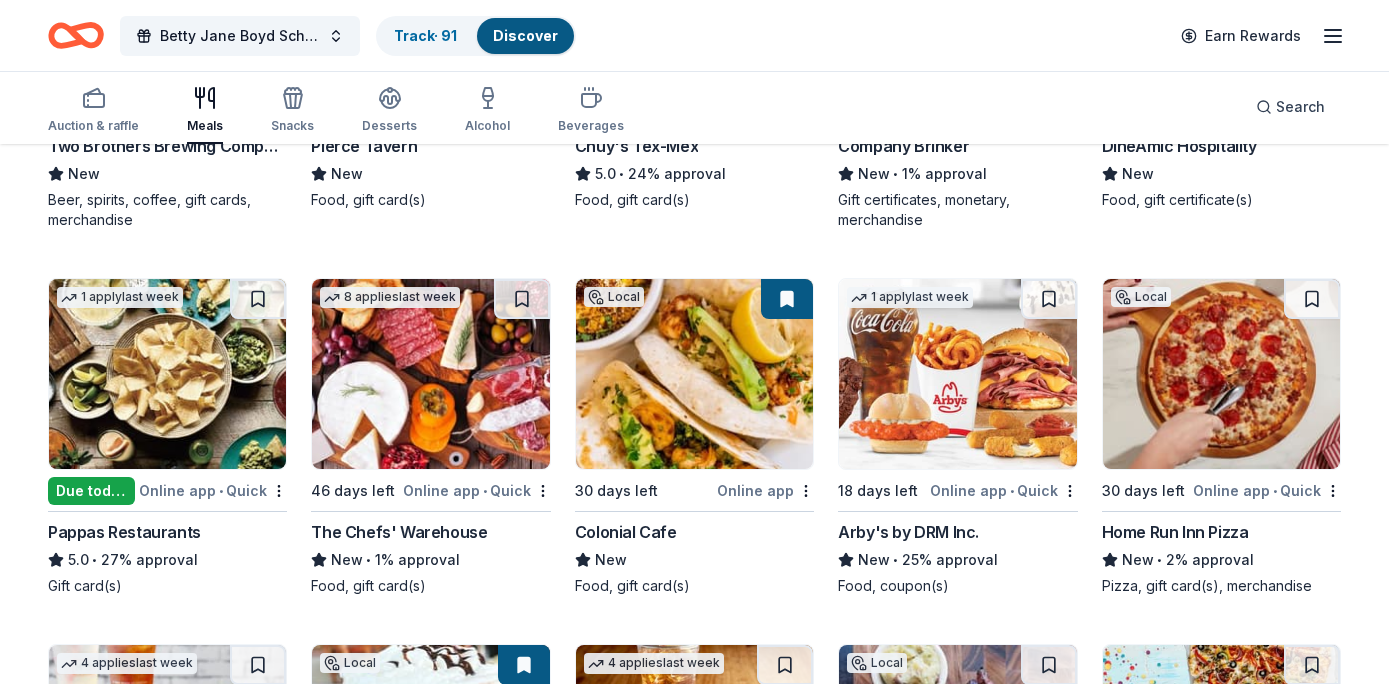 click at bounding box center (430, 374) 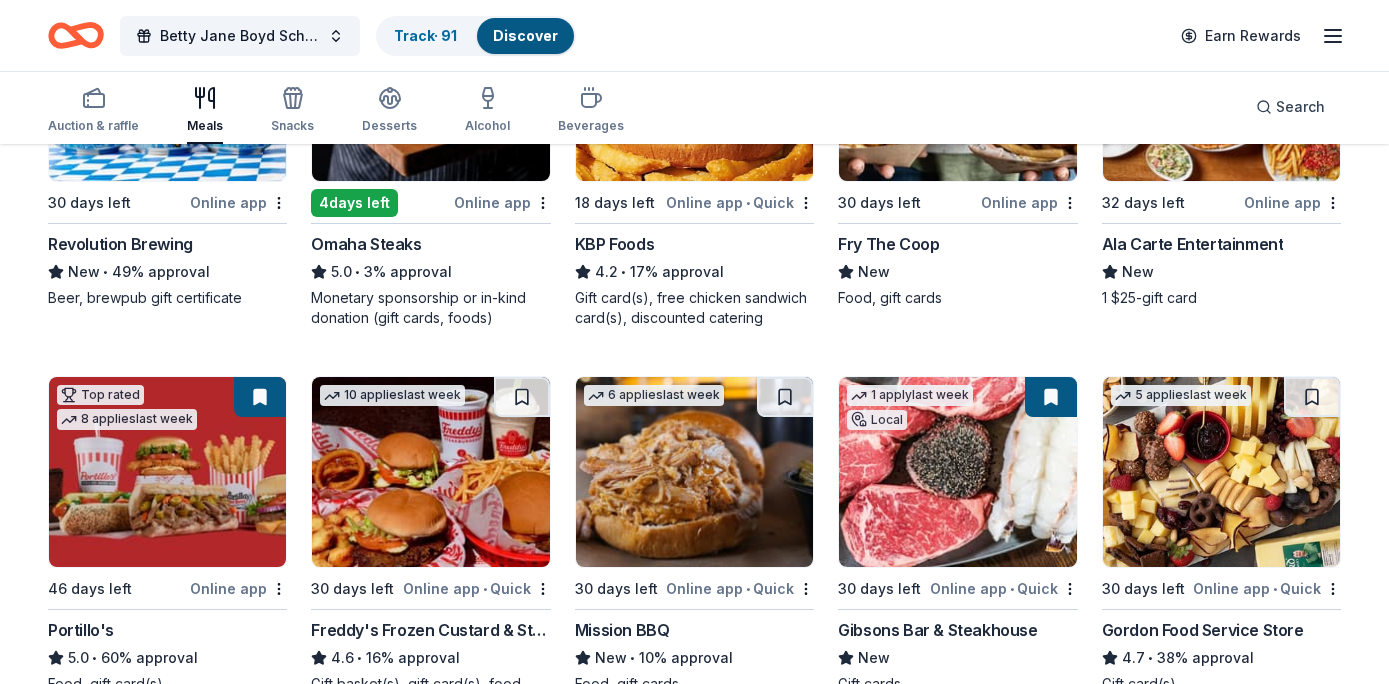 scroll, scrollTop: 0, scrollLeft: 0, axis: both 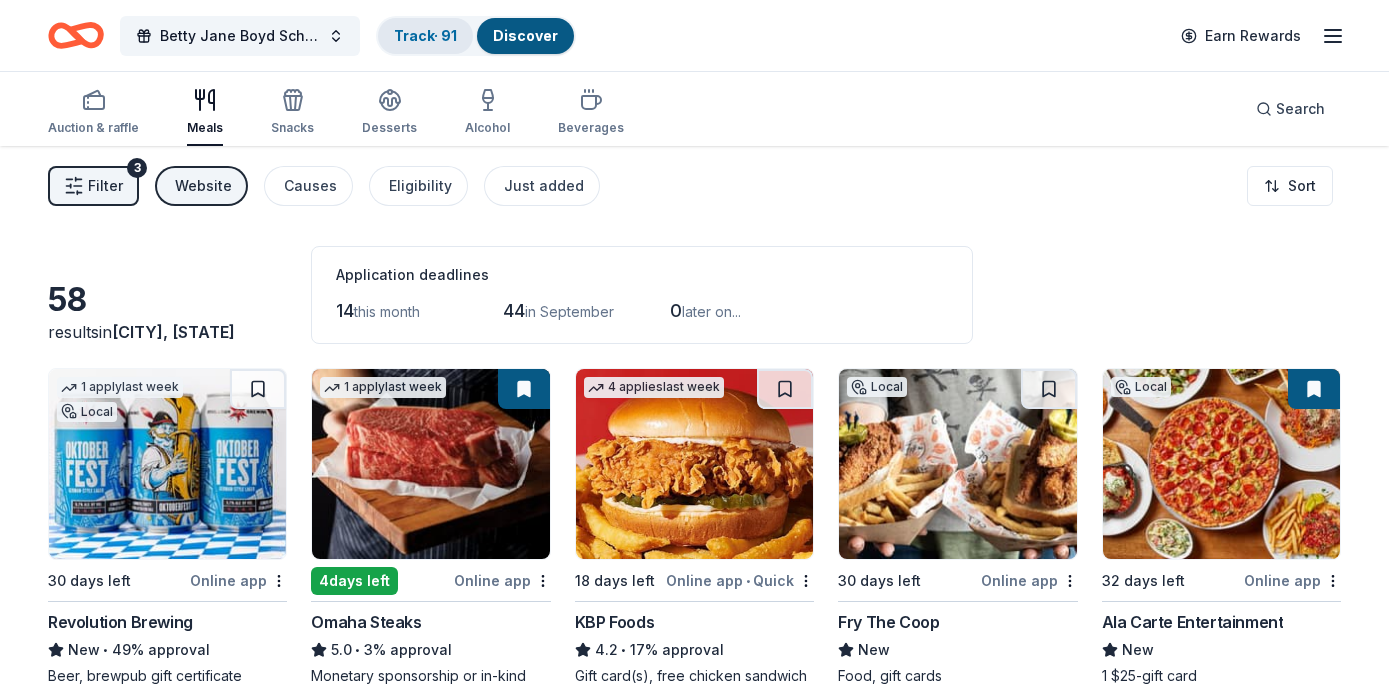 click on "Track  · 91" at bounding box center (425, 35) 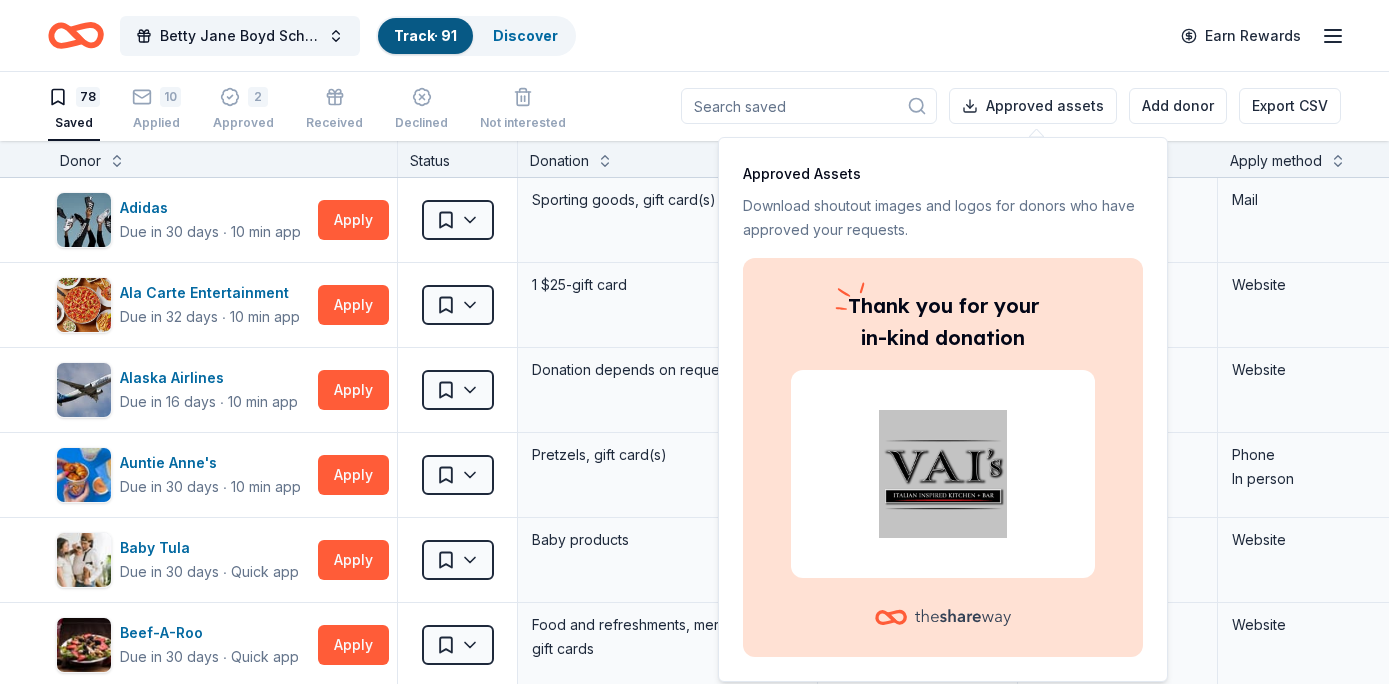 scroll, scrollTop: 0, scrollLeft: 0, axis: both 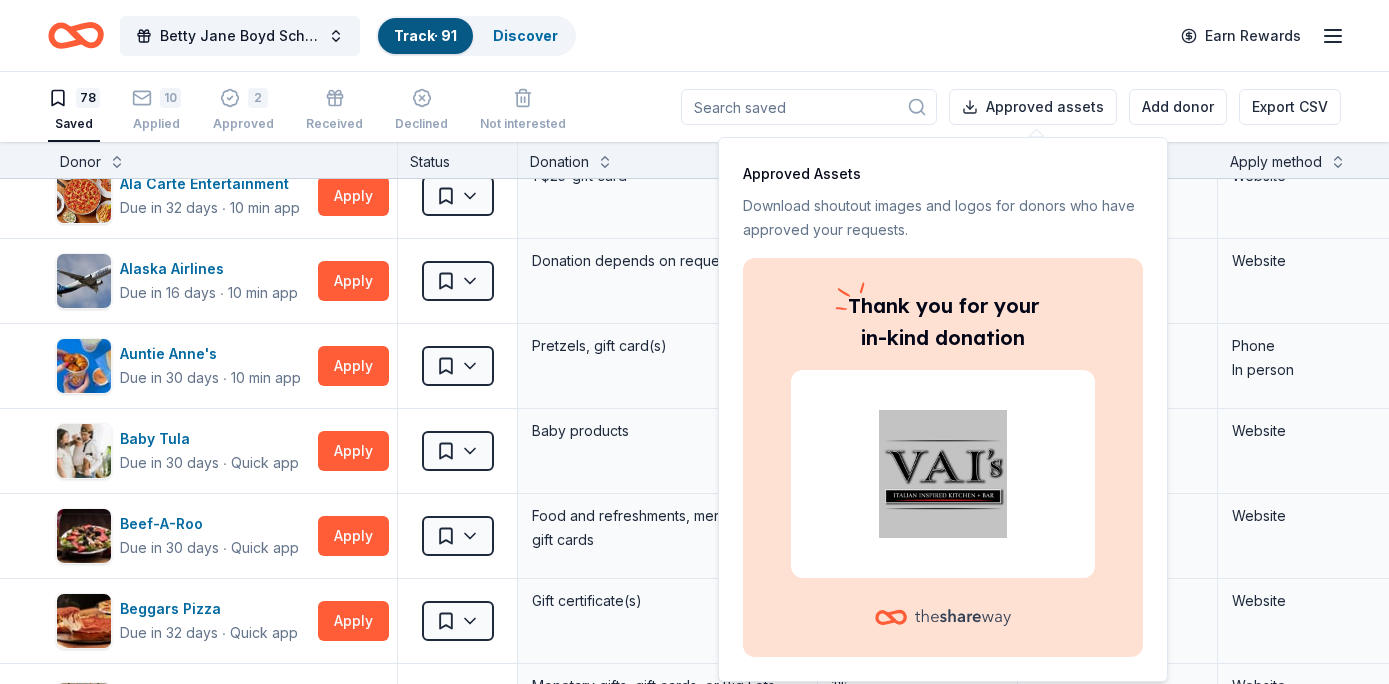 click on "Track  · 91" at bounding box center [425, 35] 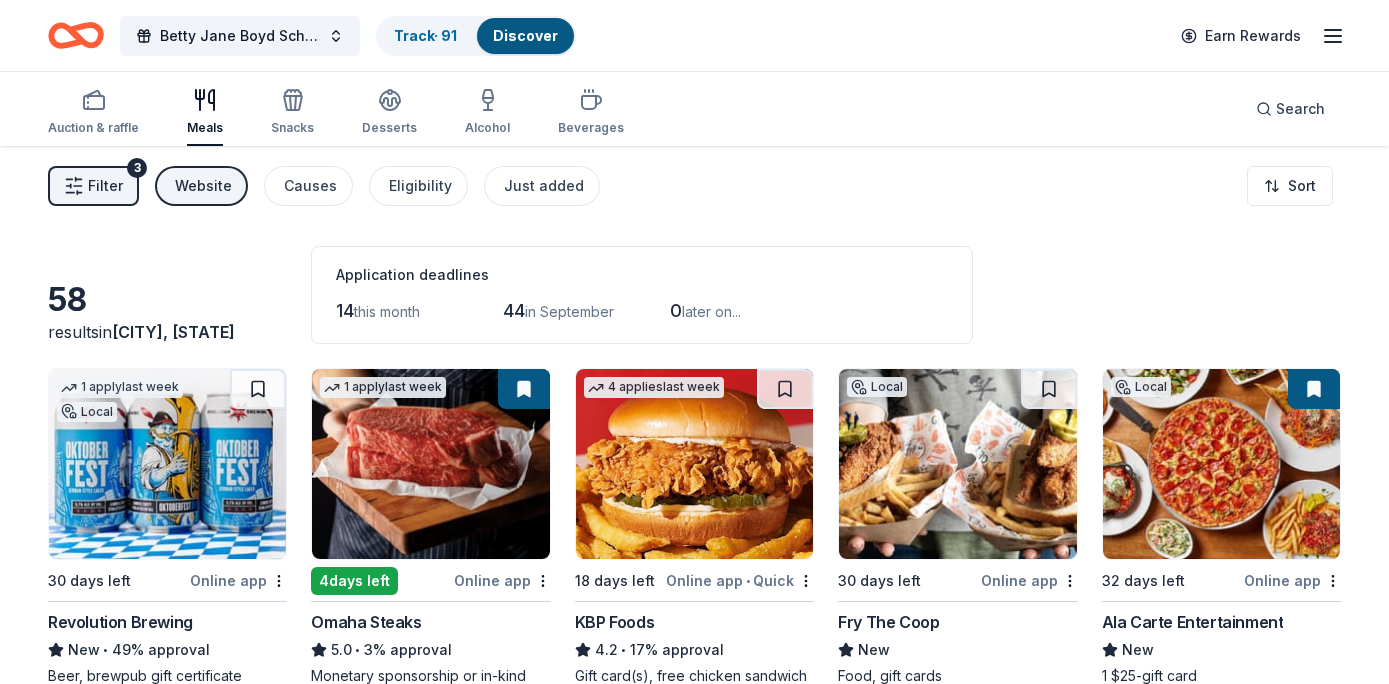 click on "Filter" at bounding box center [105, 186] 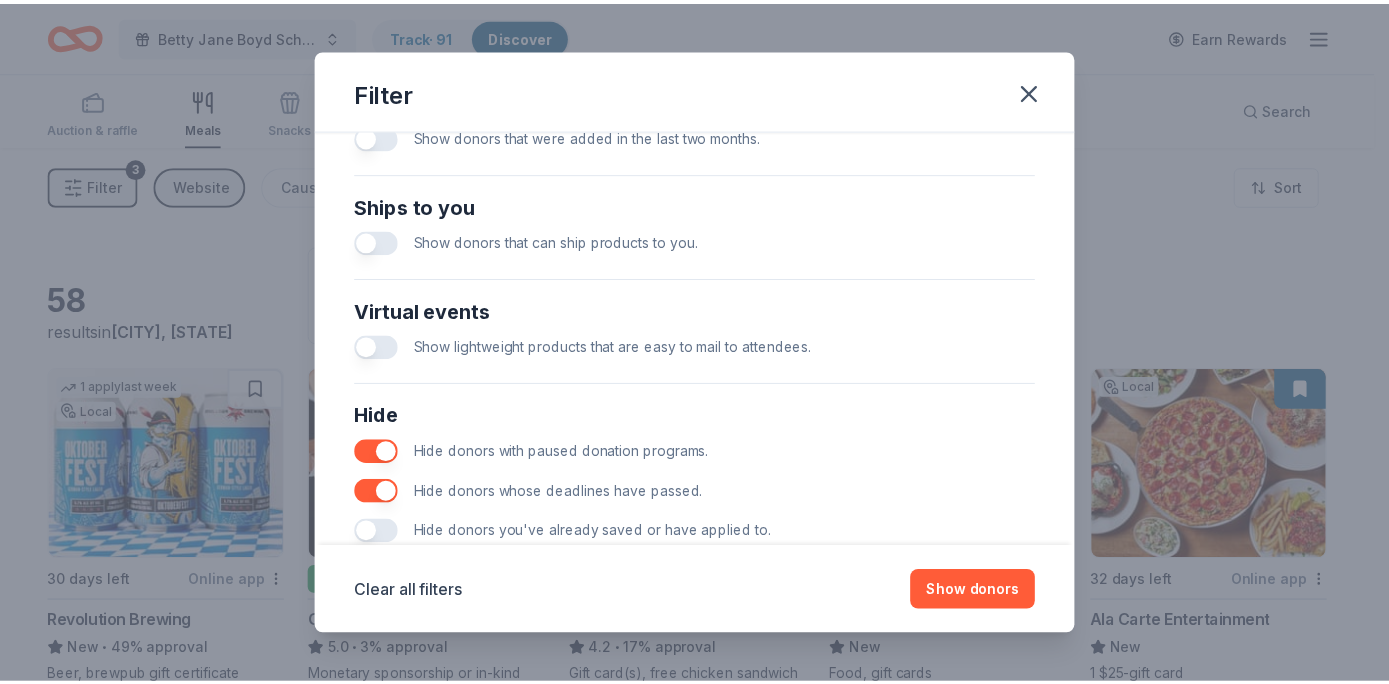 scroll, scrollTop: 900, scrollLeft: 0, axis: vertical 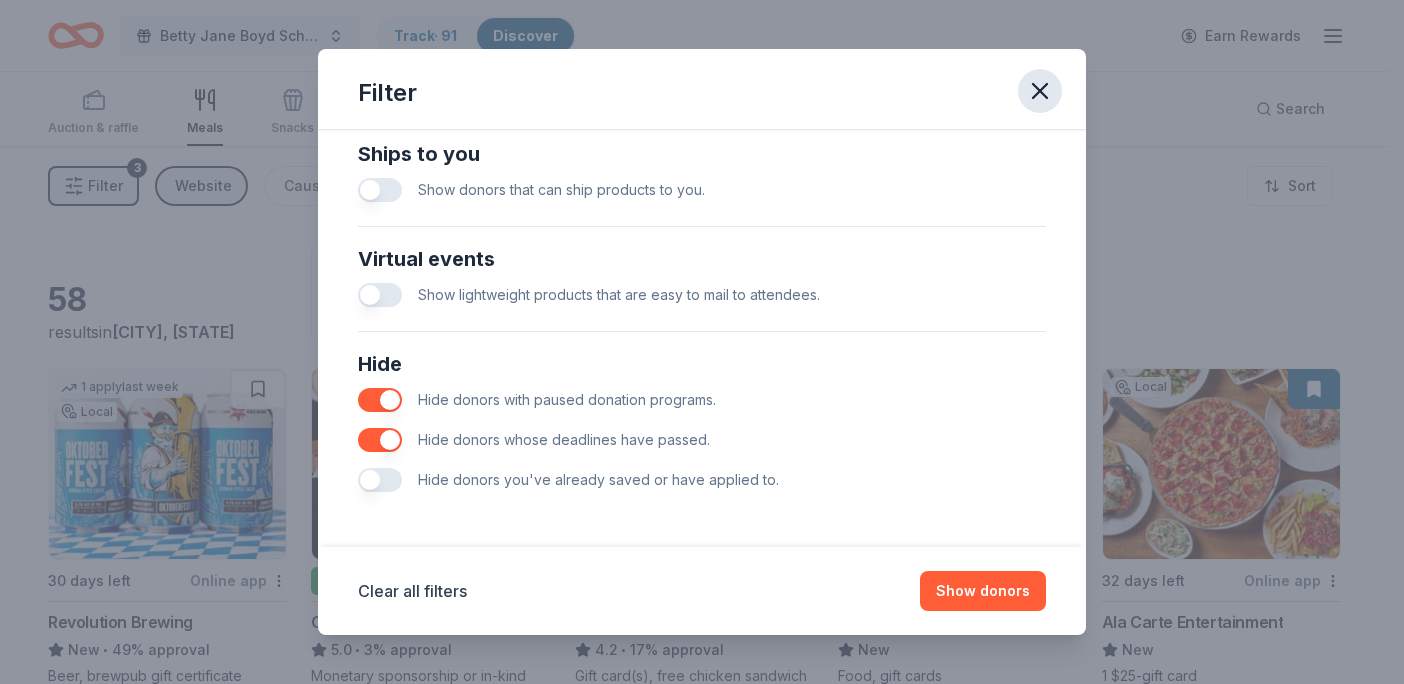 click 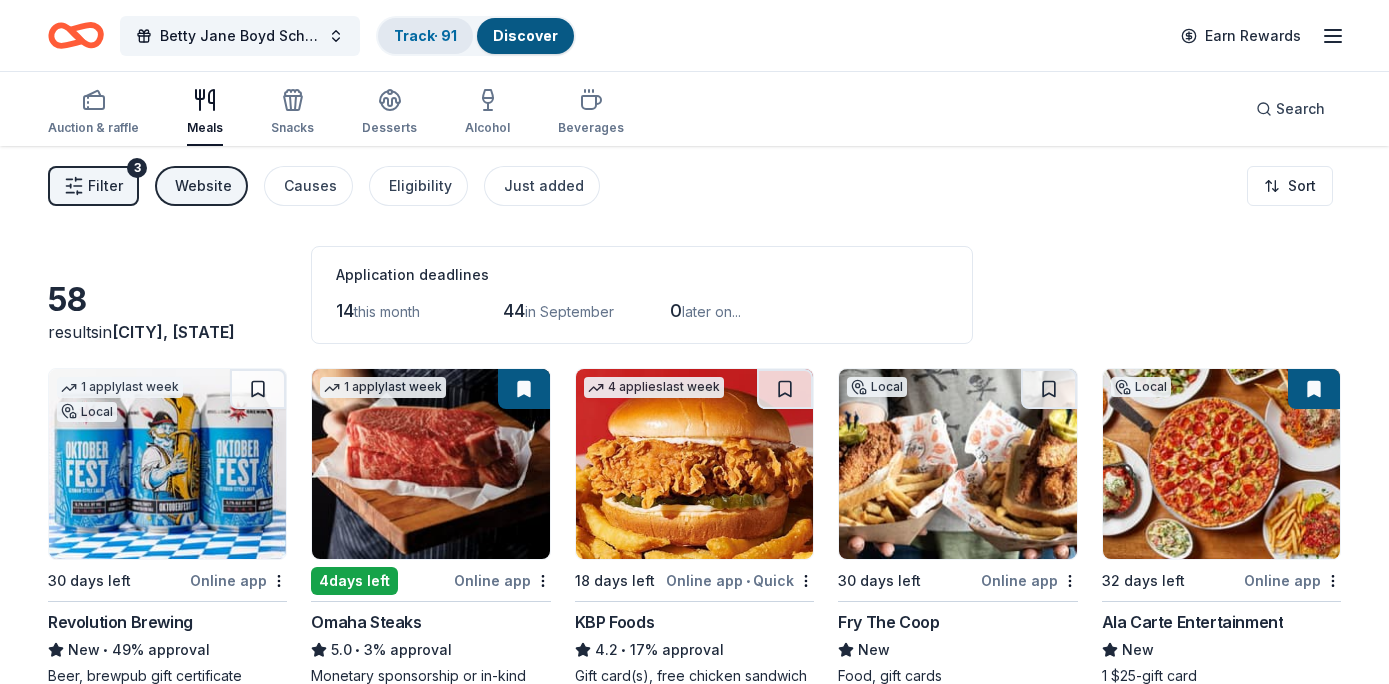 click on "Track  · 91" at bounding box center [425, 36] 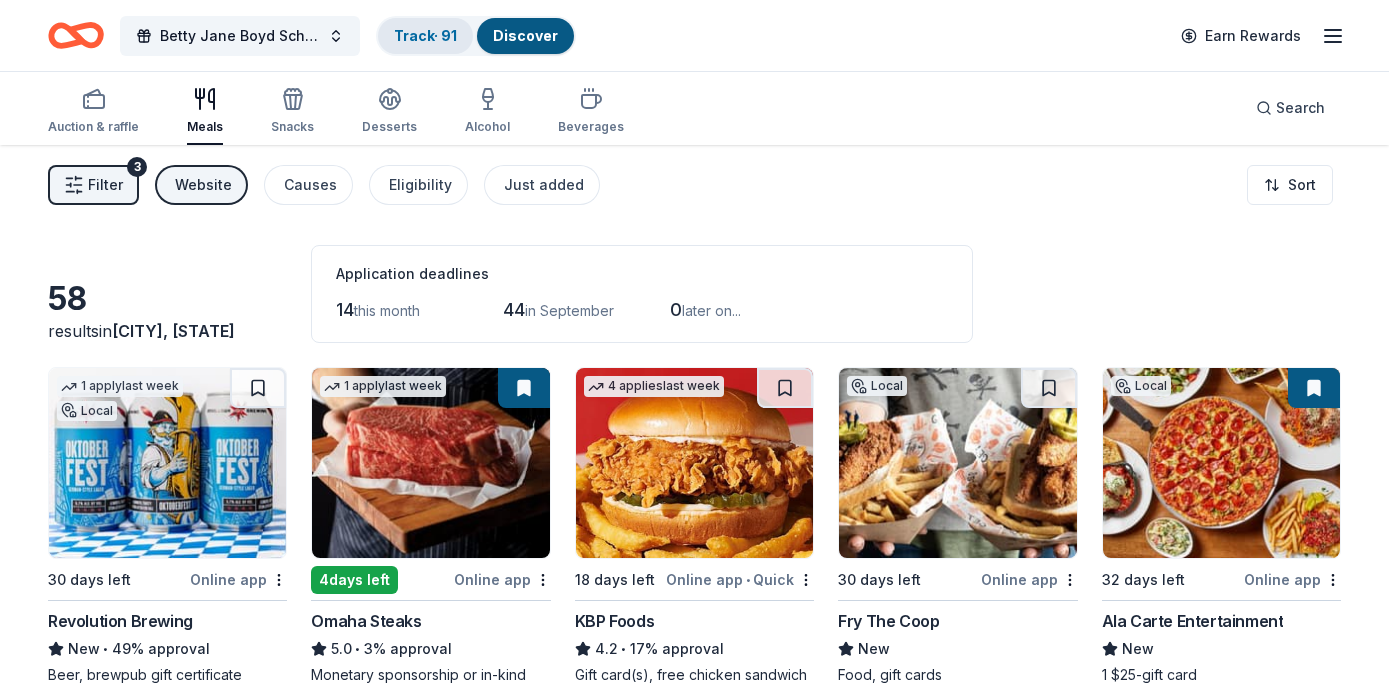 click on "Track  · 91" at bounding box center (425, 35) 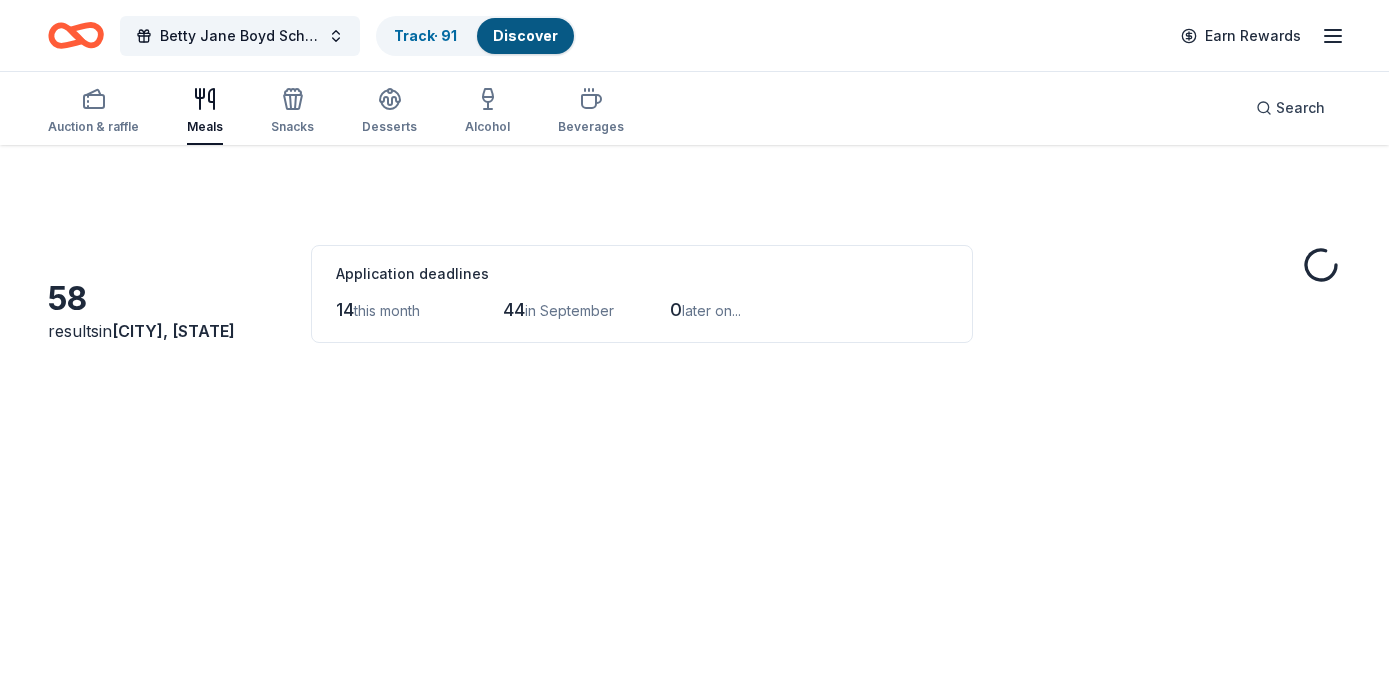 scroll, scrollTop: 0, scrollLeft: 0, axis: both 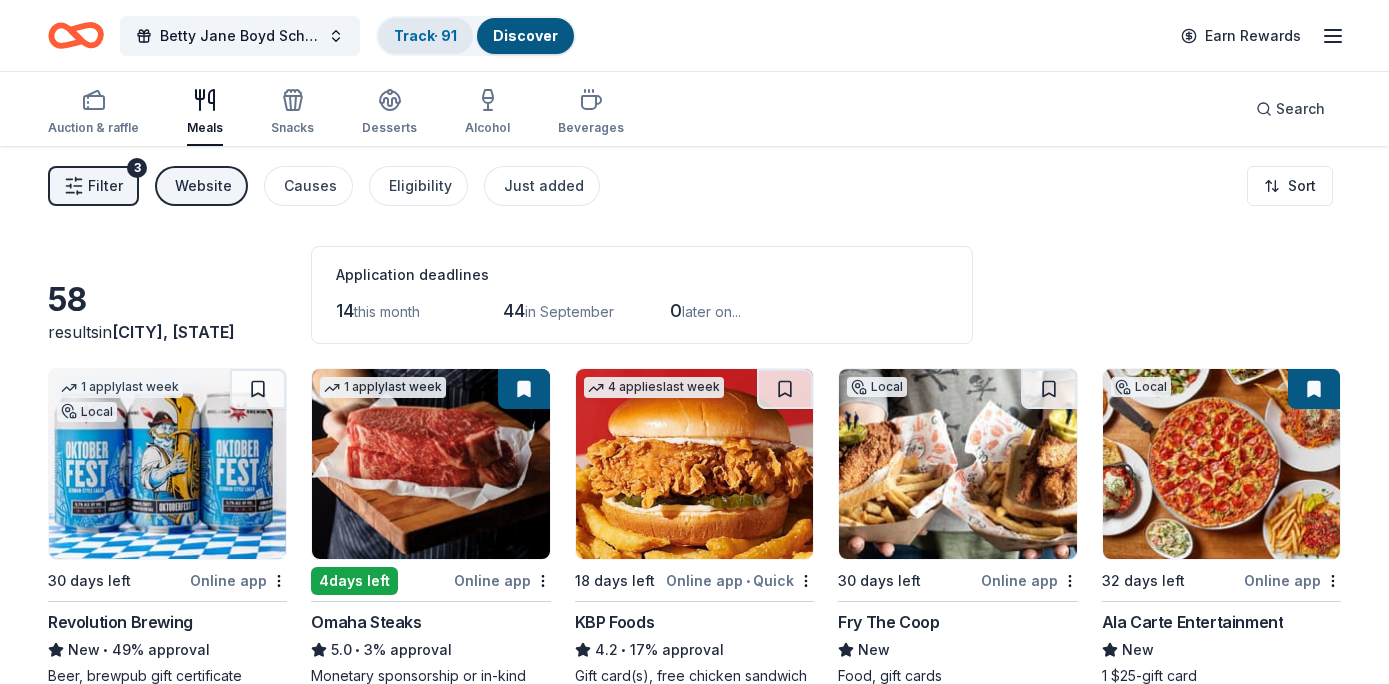 click on "Track  · 91" at bounding box center (425, 35) 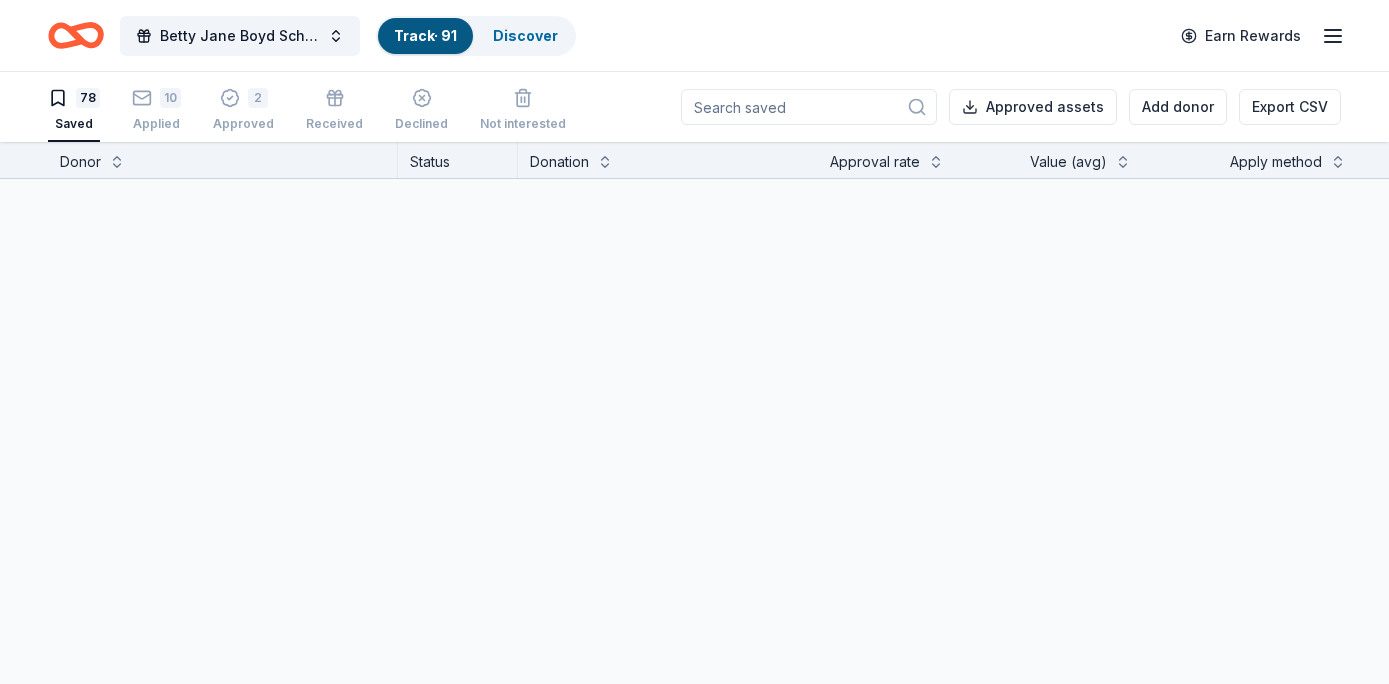 scroll, scrollTop: 1, scrollLeft: 0, axis: vertical 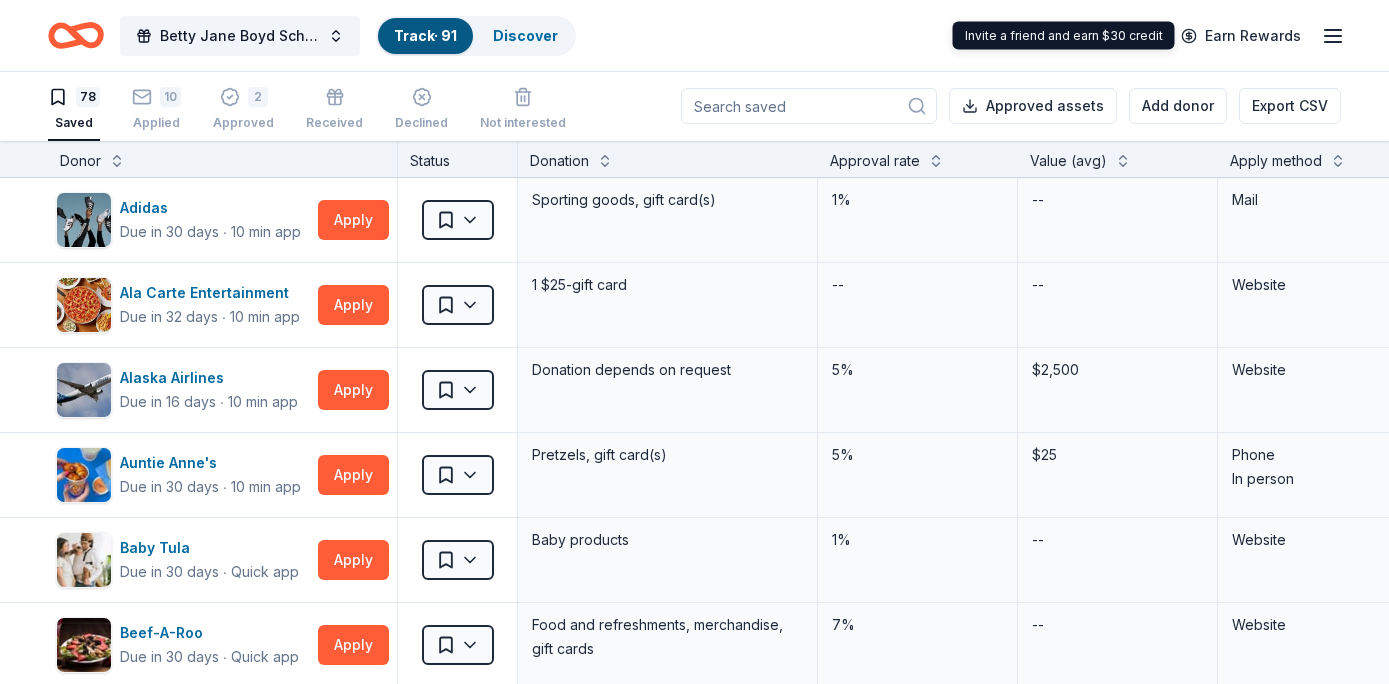 click 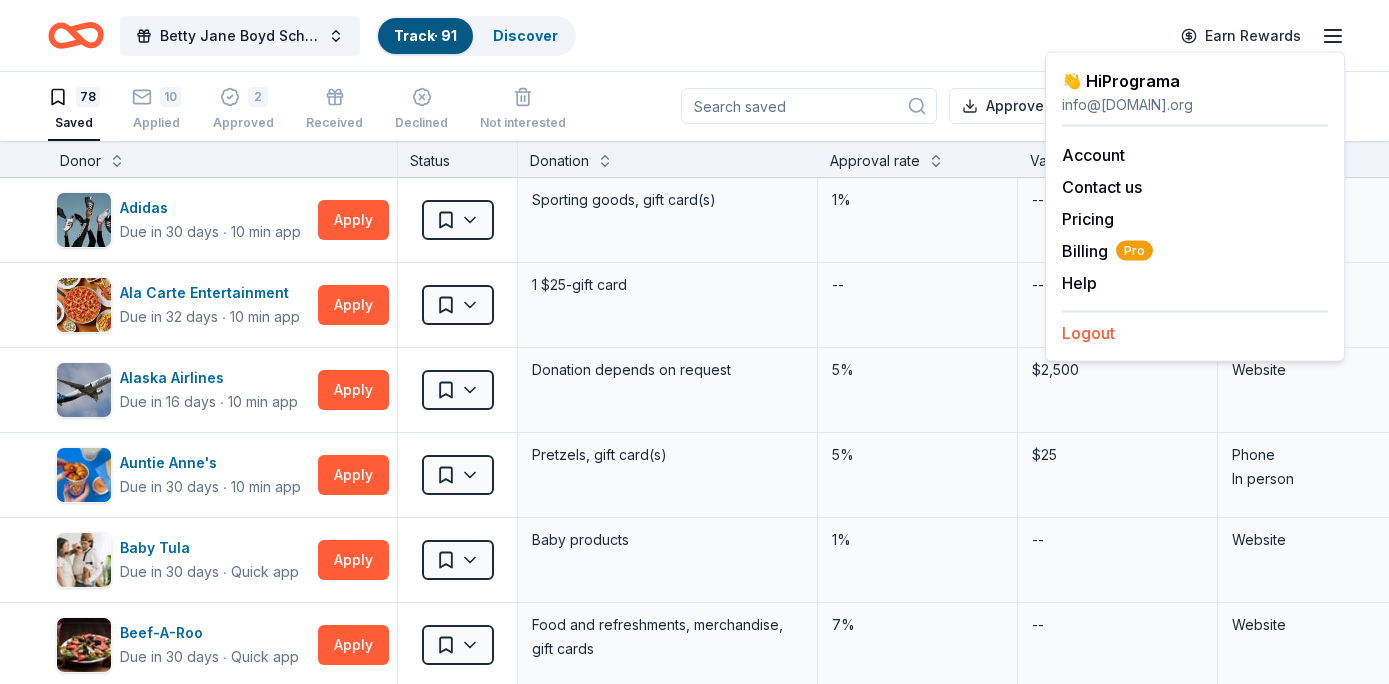 click on "Logout" at bounding box center (1088, 333) 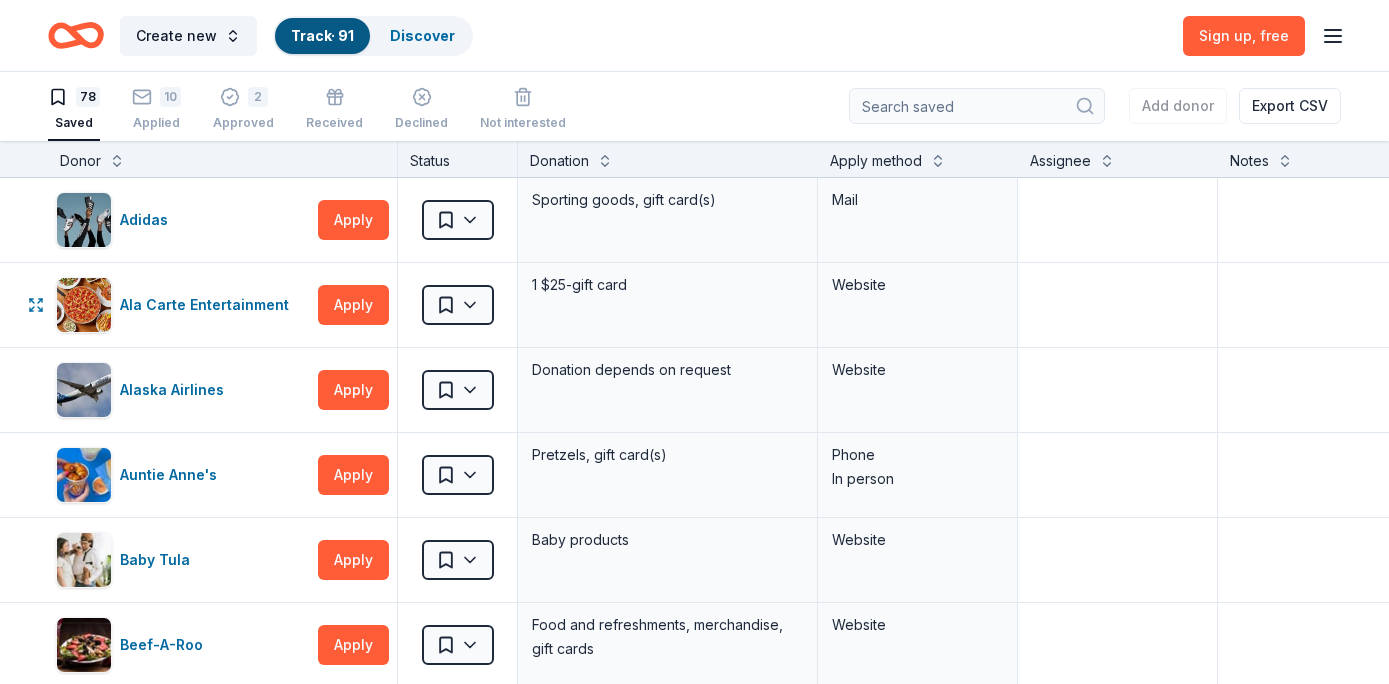 scroll, scrollTop: 0, scrollLeft: 0, axis: both 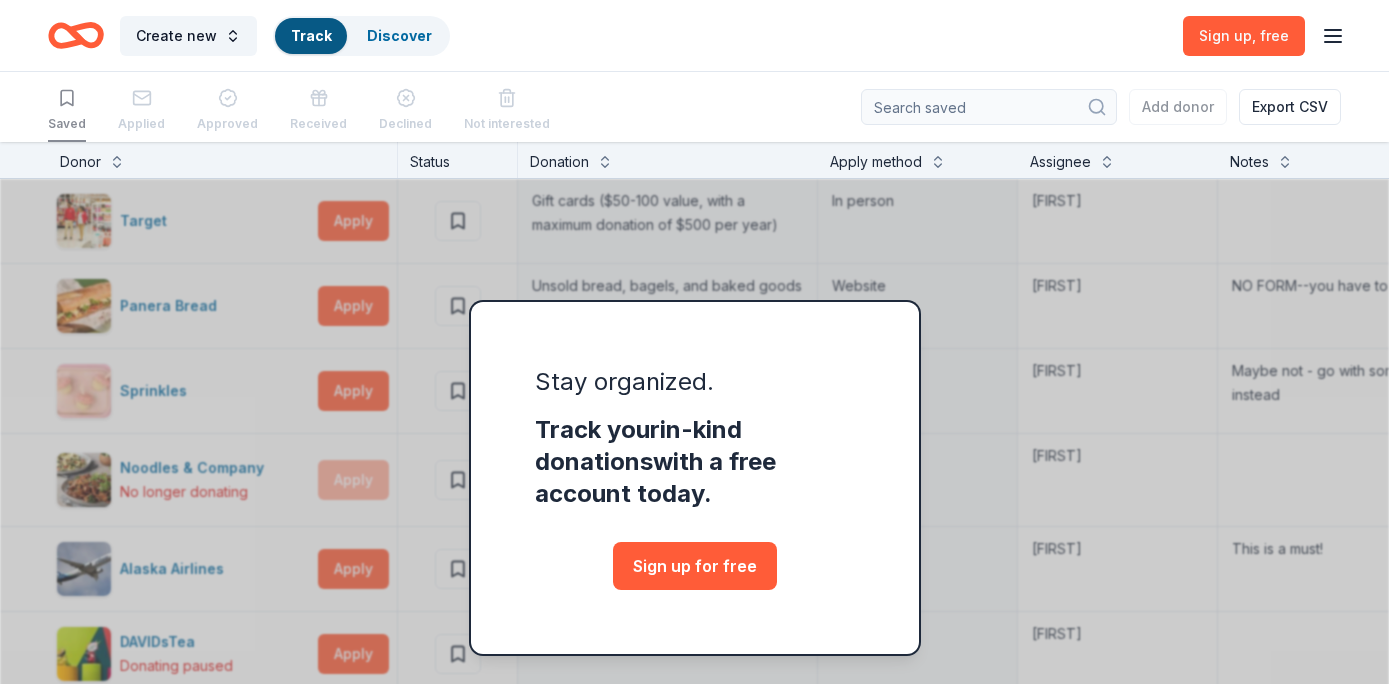 click 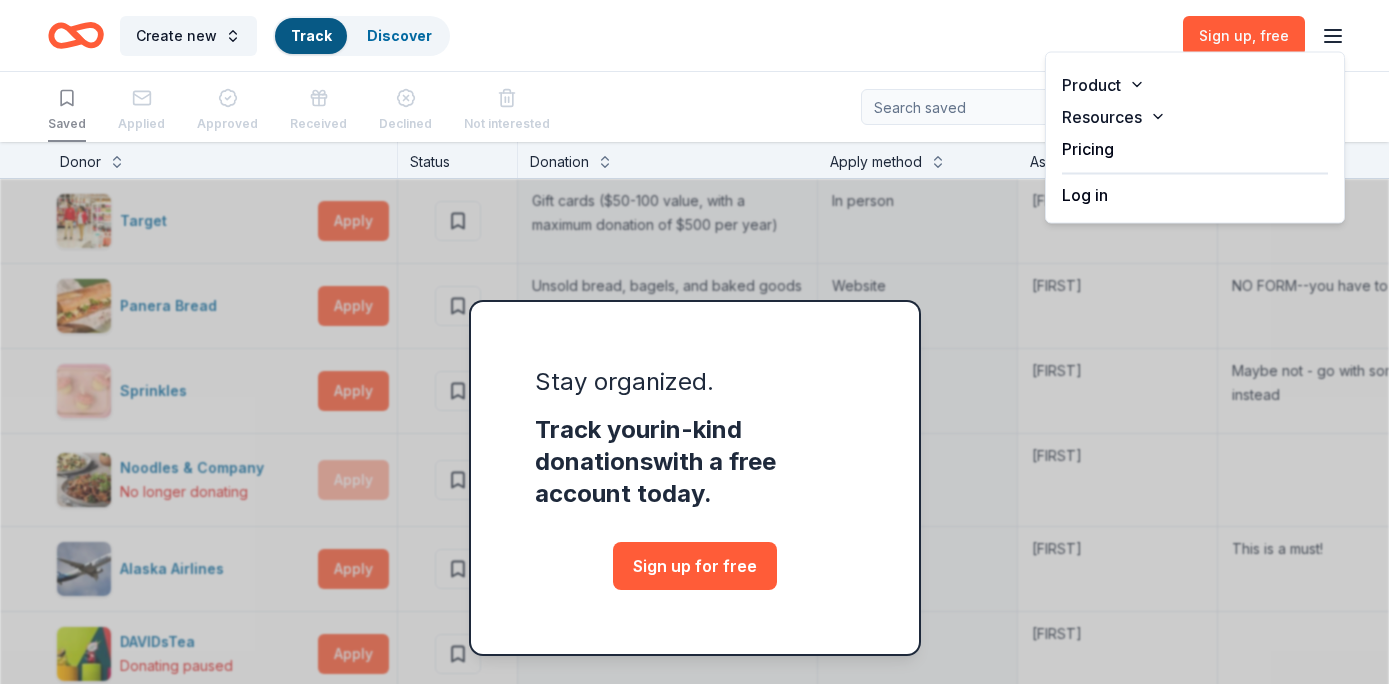 click on "Log in" at bounding box center [1085, 195] 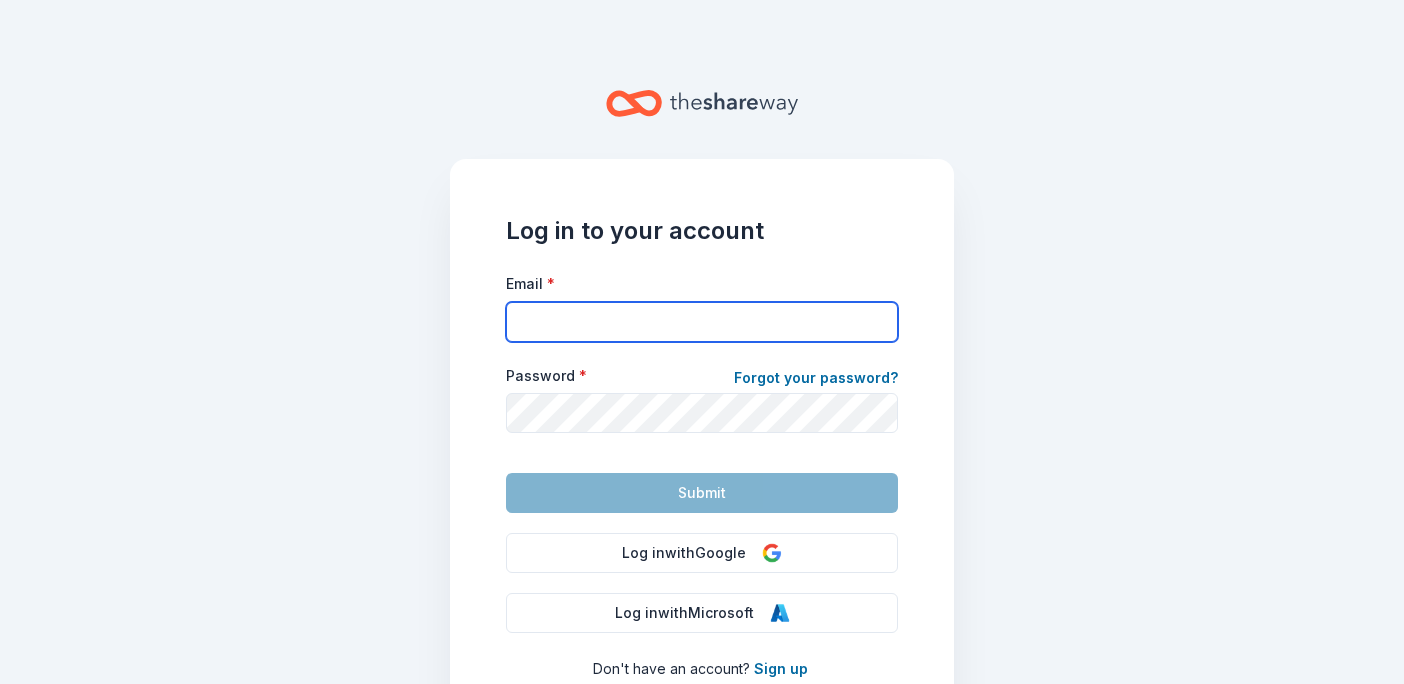 click on "Email *" at bounding box center [702, 322] 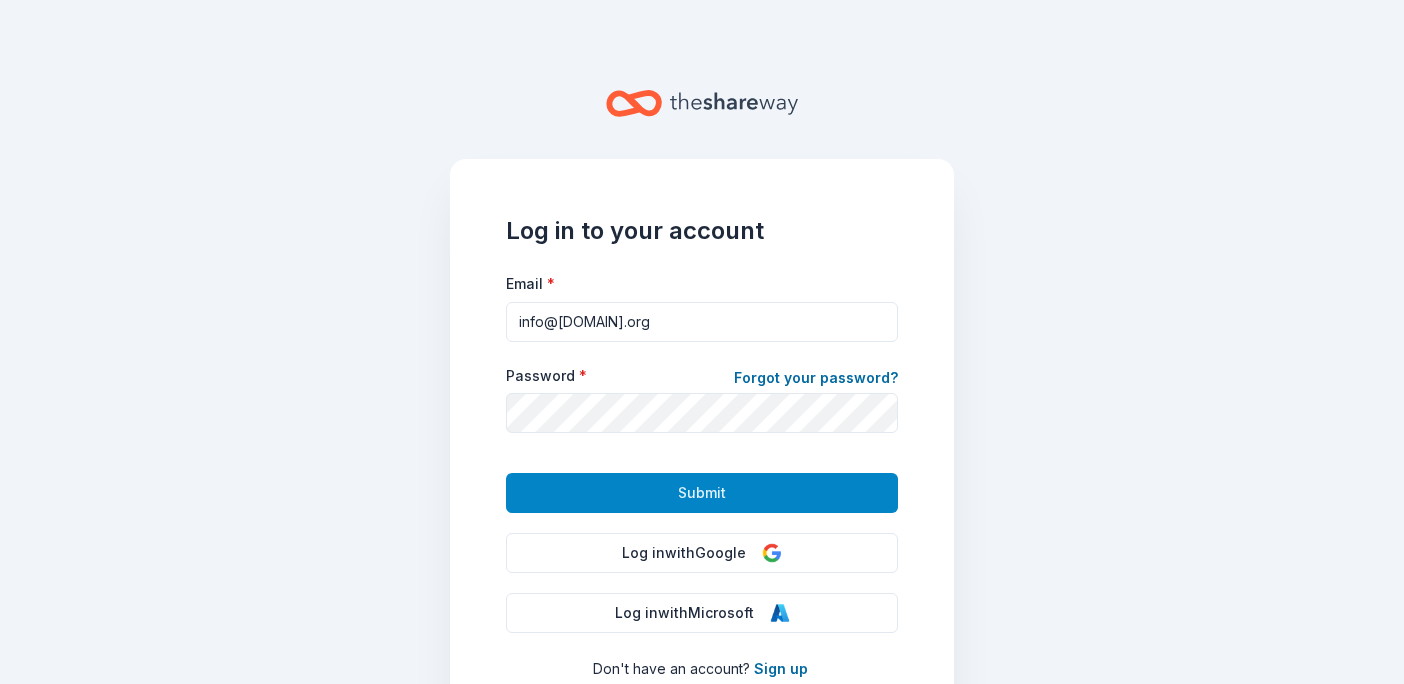 click on "Submit" at bounding box center (702, 493) 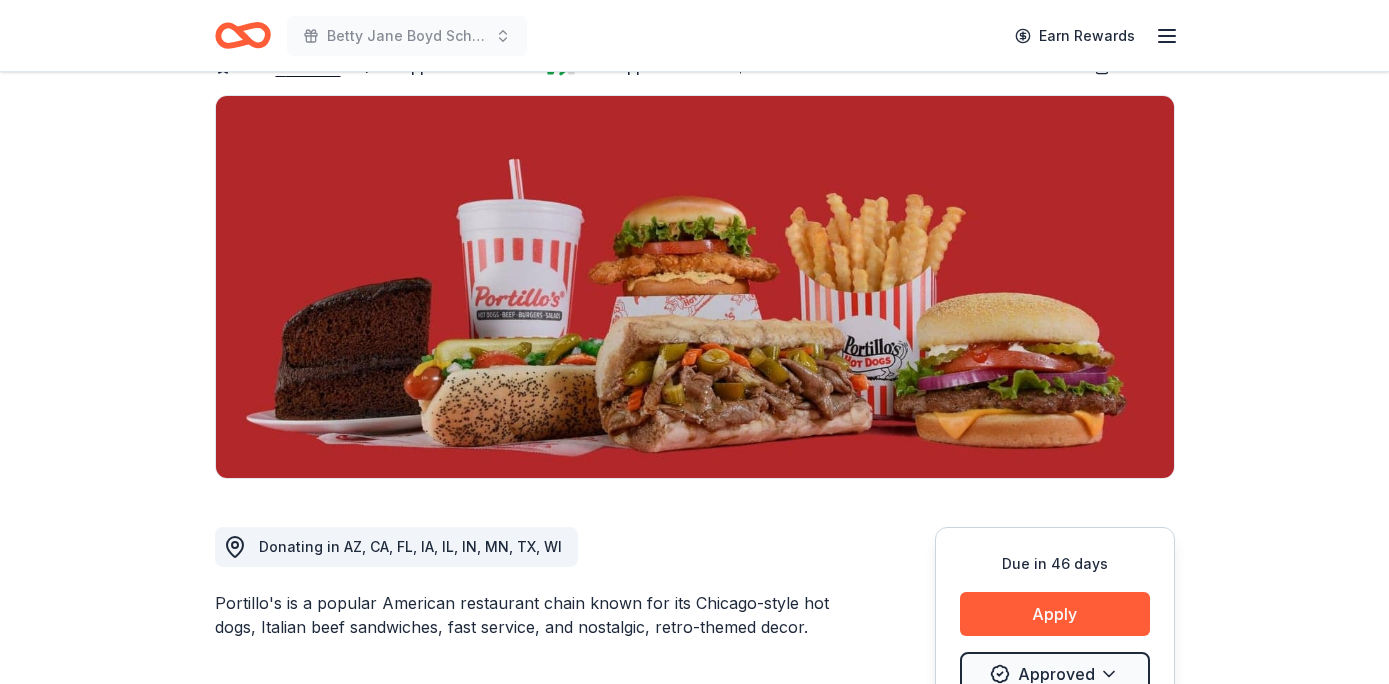 scroll, scrollTop: 313, scrollLeft: 0, axis: vertical 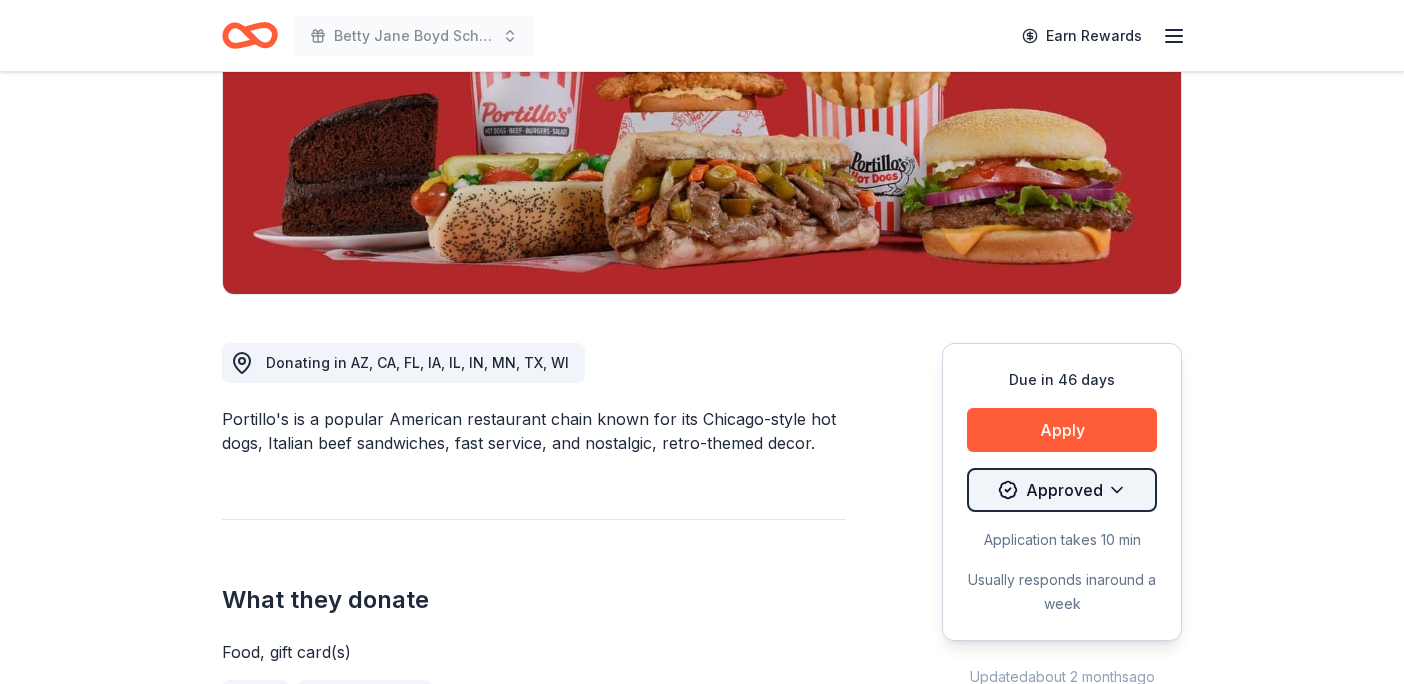 click on "[FIRST] [LAST] Scholarship Fundraiser Earn Rewards Due in 46 days Share Portillo's 5.0 • 4  reviews 8   applies  last week 60% approval rate $ 50 donation value Share Donating in [STATE], [STATE], [STATE], [STATE], [STATE], [STATE], [STATE], [STATE], [STATE] Portillo's is a popular American restaurant chain known for its Chicago-style hot dogs, Italian beef sandwiches, fast service, and nostalgic, retro-themed decor. What they donate Food, gift card(s) Meals Auction & raffle Donation is small & easy to send to guests Who they donate to  Preferred 501(c)(3) required Due in 46 days Apply Approved Application takes 10 min Usually responds in  around a week Updated  about 2 months  ago Report a mistake 60% approval rate 60 % approved 13 % declined 27 % no response Portillo's is  a generous donor :  they are likely to respond and approve your request if you fit their criteria. $ 50 donation value (average) 89% 7% 3% <1% $0 → $100 $100 → $200 $200 → $300 $300 → $400 Portillo's's donation is  consistent :  5.0 • 4  reviews Balanced Life Org. Inc." at bounding box center [702, 29] 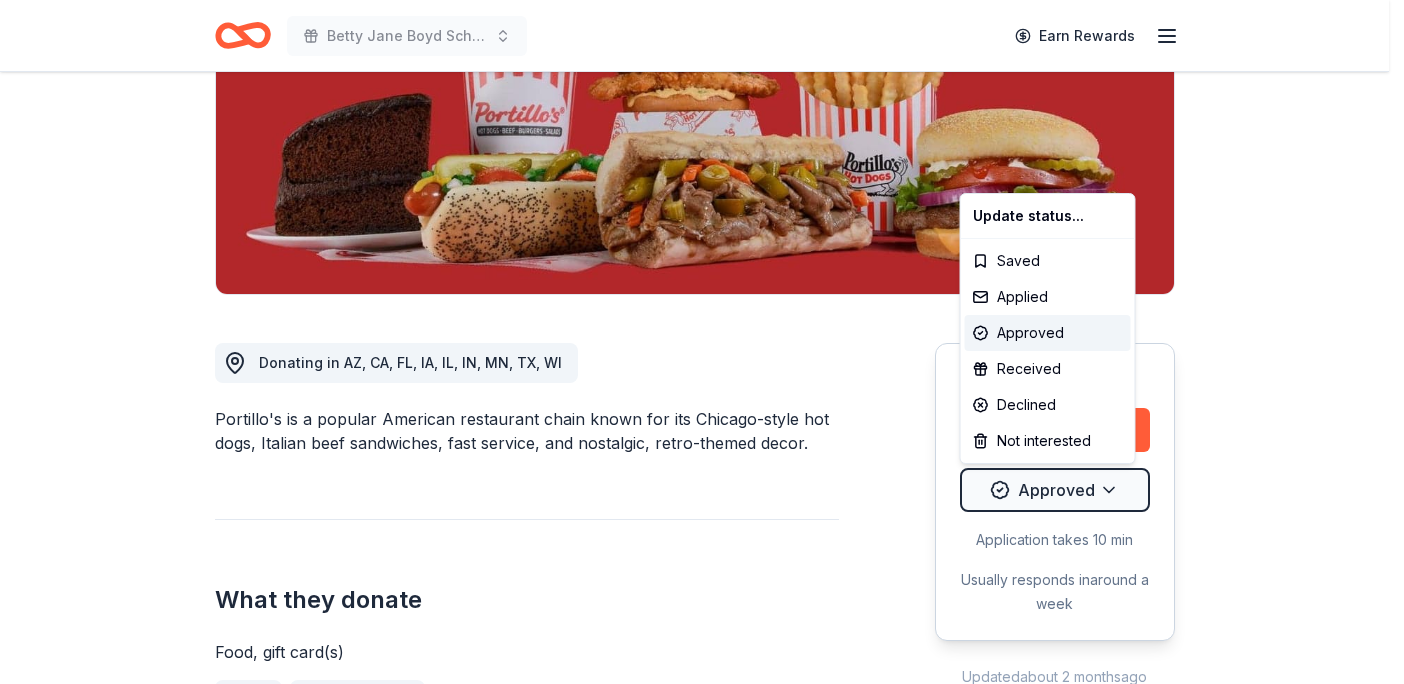 click on "Betty Jane Boyd Scholarship Fundraiser Earn Rewards Due in 46 days Share Portillo's 5.0 • 4  reviews 8   applies  last week 60% approval rate $ 50 donation value Share Donating in AZ, CA, FL, IA, IL, IN, MN, TX, WI Portillo's is a popular American restaurant chain known for its Chicago-style hot dogs, Italian beef sandwiches, fast service, and nostalgic, retro-themed decor. What they donate Food, gift card(s) Meals Auction & raffle Donation is small & easy to send to guests Who they donate to  Preferred 501(c)(3) required Due in 46 days Apply Approved Application takes 10 min Usually responds in  around a week Updated  about 2 months  ago Report a mistake 60% approval rate 60 % approved 13 % declined 27 % no response Portillo's is  a generous donor :  they are likely to respond and approve your request if you fit their criteria. $ 50 donation value (average) 89% 7% 3% <1% $0 → $100 $100 → $200 $200 → $300 $300 → $400 Portillo's's donation is  consistent :  5.0 • 4  reviews Balanced Life Org. Inc." at bounding box center (702, 29) 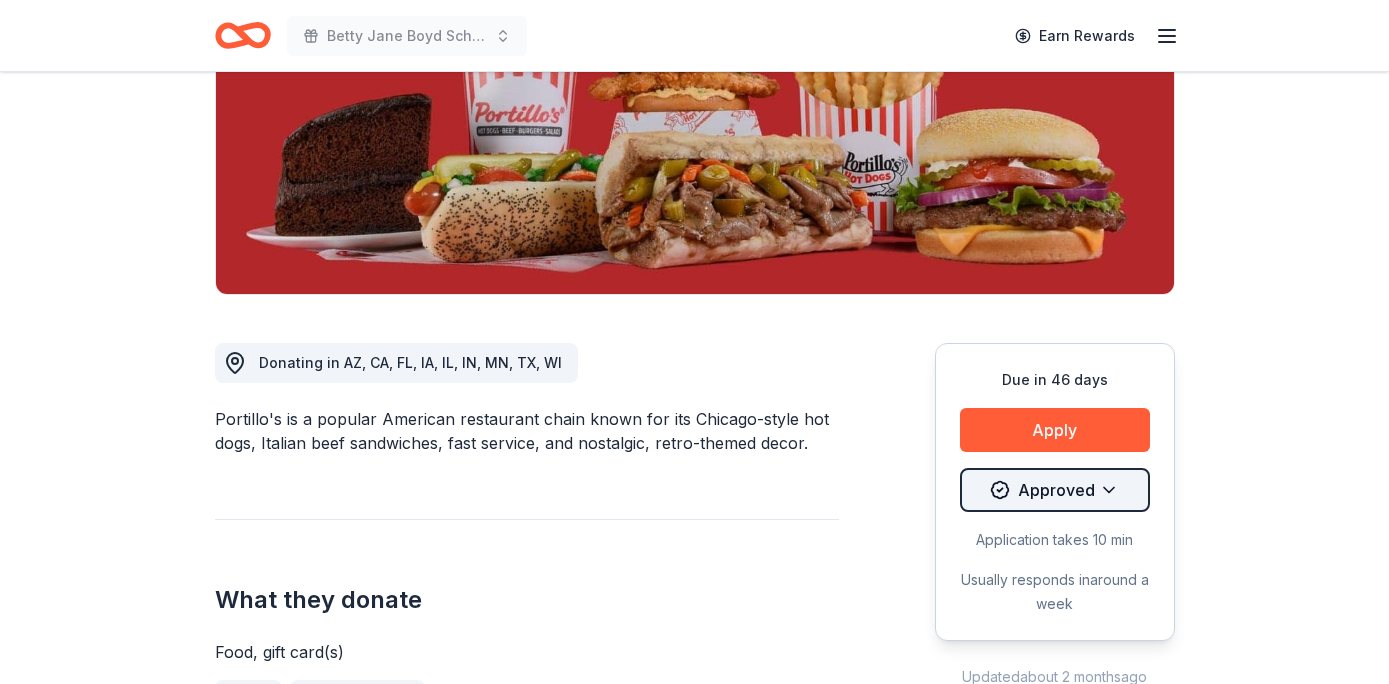 type 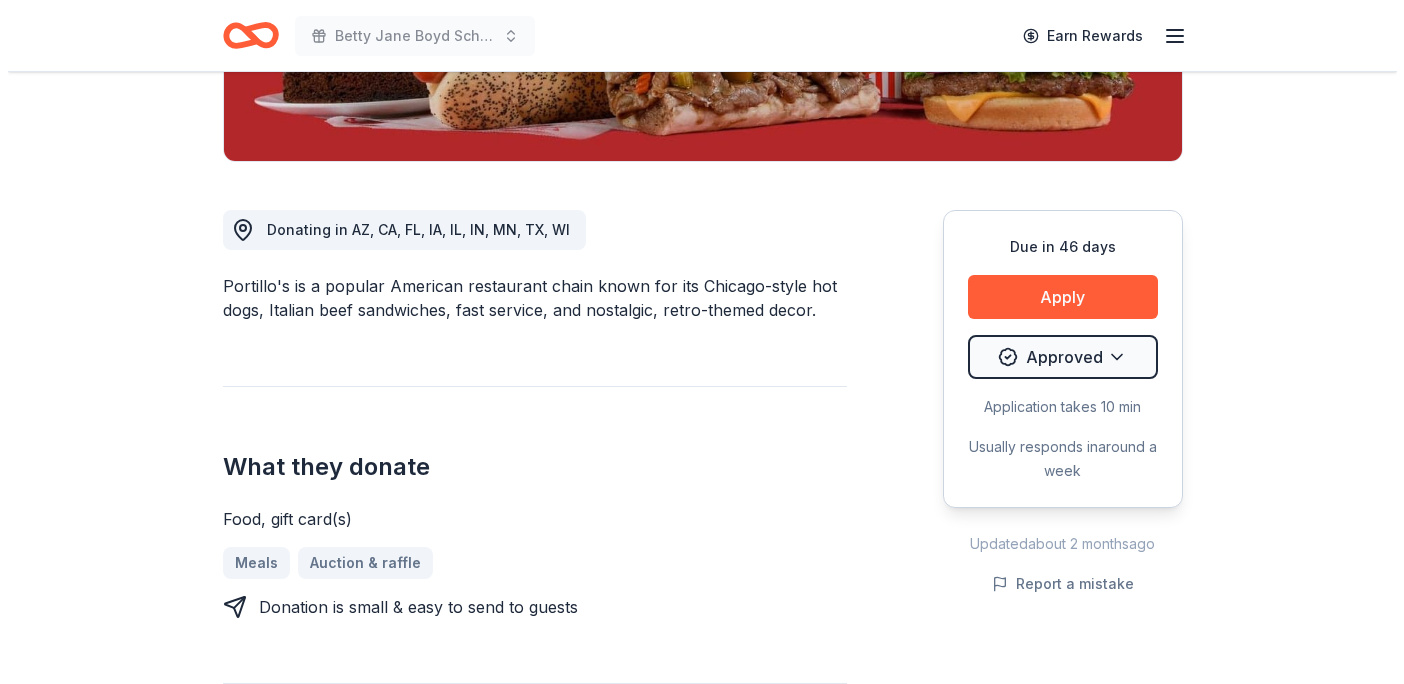 scroll, scrollTop: 0, scrollLeft: 0, axis: both 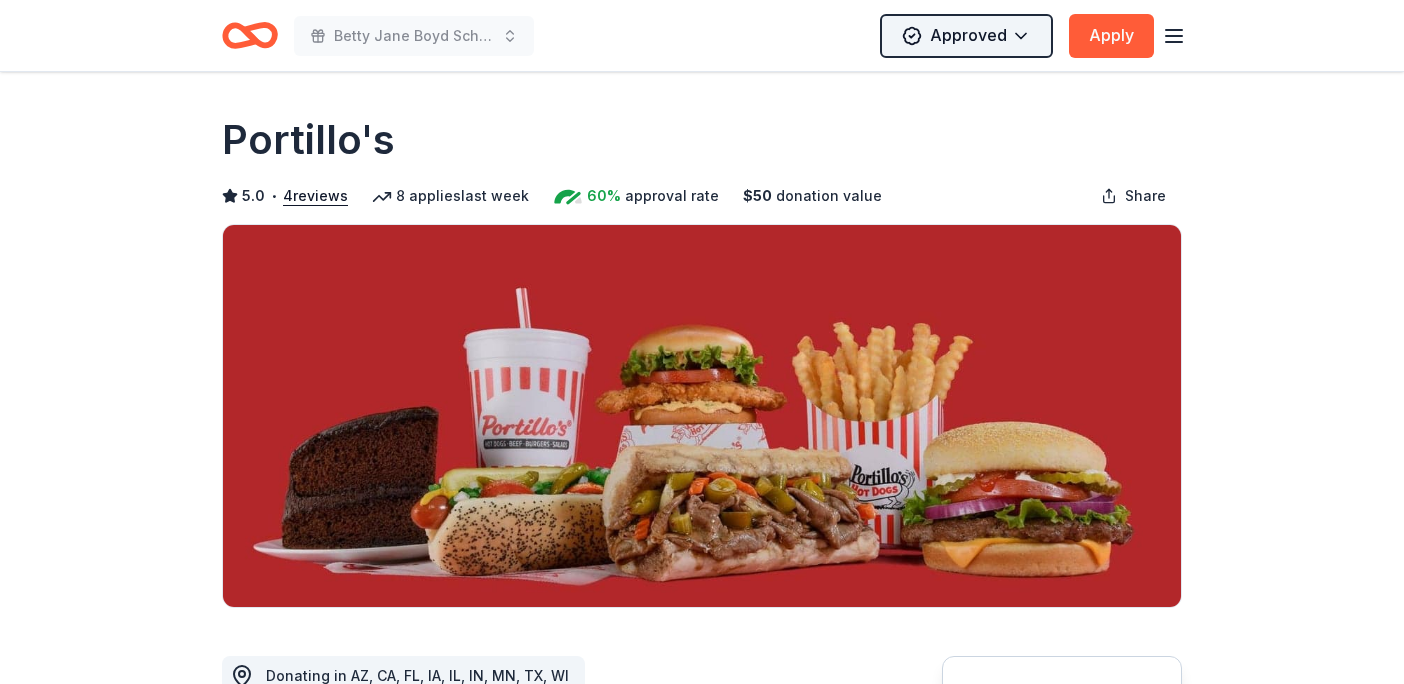 click on "Betty Jane Boyd Scholarship Fundraiser Approved Apply Due in 46 days Share Portillo's 5.0 • 4  reviews 8   applies  last week 60% approval rate $ 50 donation value Share Donating in AZ, CA, FL, IA, IL, IN, MN, TX, WI Portillo's is a popular American restaurant chain known for its Chicago-style hot dogs, Italian beef sandwiches, fast service, and nostalgic, retro-themed decor. What they donate Food, gift card(s) Meals Auction & raffle Donation is small & easy to send to guests Who they donate to  Preferred 501(c)(3) required Due in 46 days Apply Approved Application takes 10 min Usually responds in  around a week Updated  about 2 months  ago Report a mistake 60% approval rate 60 % approved 13 % declined 27 % no response Portillo's is  a generous donor :  they are likely to respond and approve your request if you fit their criteria. $ 50 donation value (average) 89% 7% 3% <1% $0 → $100 $100 → $200 $200 → $300 $300 → $400 Portillo's's donation is  consistent :  5.0 • 4  reviews May 2025 • Approved" at bounding box center [702, 342] 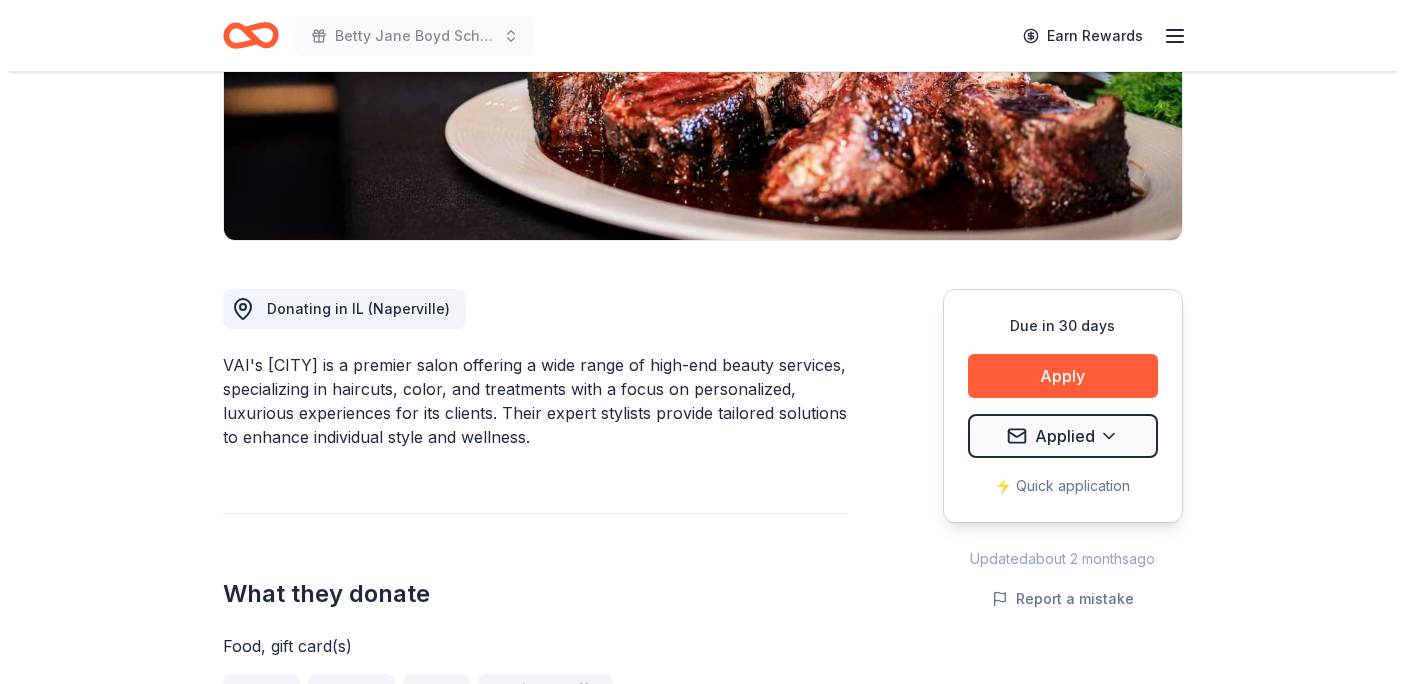 scroll, scrollTop: 433, scrollLeft: 0, axis: vertical 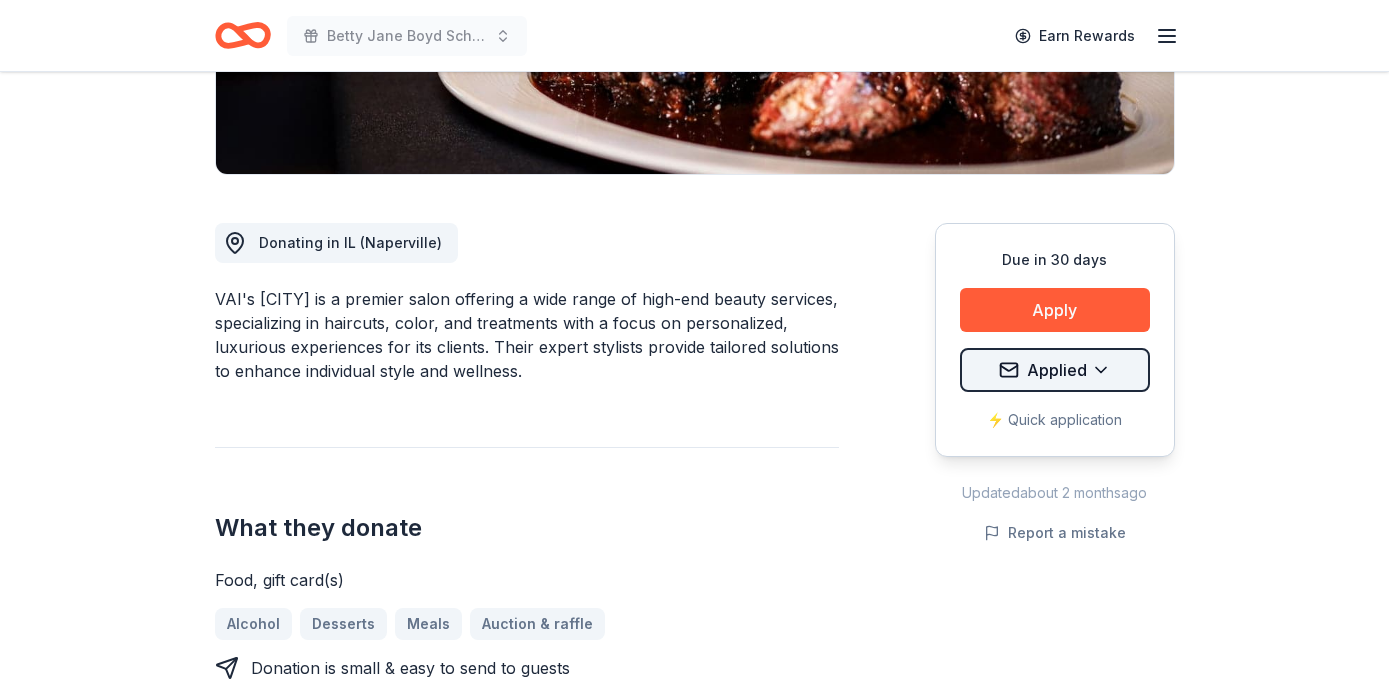 click on "Betty Jane Boyd Scholarship Fundraiser Earn Rewards Due in 30 days Share VAI's NAPERVILLE New $ 100 donation value Share Donating in IL (Naperville) VAI's Naperville is a premier salon offering a wide range of high-end beauty services, specializing in haircuts, color, and treatments with a focus on personalized, luxurious experiences for its clients. Their expert stylists provide tailored solutions to enhance individual style and wellness. What they donate Food, gift card(s) Alcohol Desserts Meals Auction & raffle Donation is small & easy to send to guests Who they donate to VAI's NAPERVILLE  hasn ' t listed any preferences or eligibility criteria. We ' re collecting data on   approval rate ; check back soon. $ 100 donation value (average) <1% 33% 33% 33% $0 → $50 $50 → $100 $100 → $150 $150 → $200 VAI's NAPERVILLE's donation is  variable :  extra time on your application could result in a larger donation. Due in 30 days Apply Applied ⚡️ Quick application Updated  about 2 months  ago New 7   4.3 3" at bounding box center [694, -91] 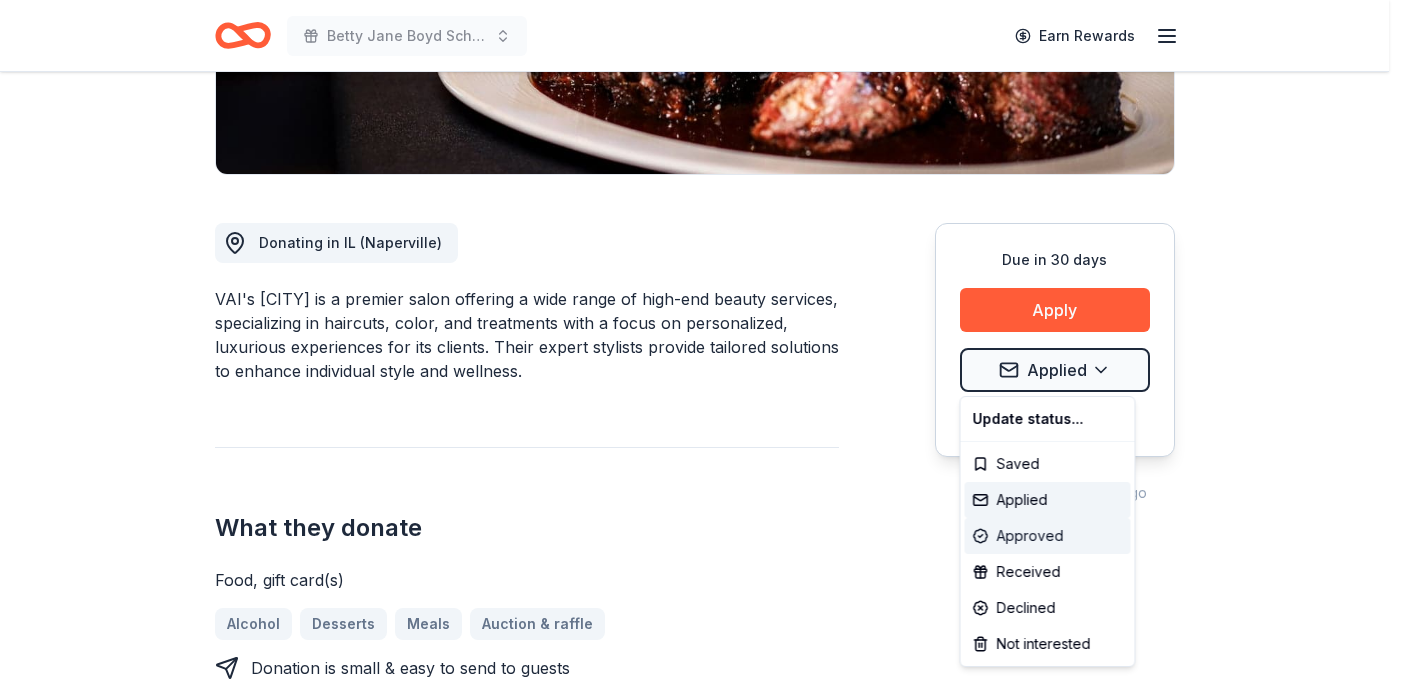 click on "Approved" at bounding box center (1048, 536) 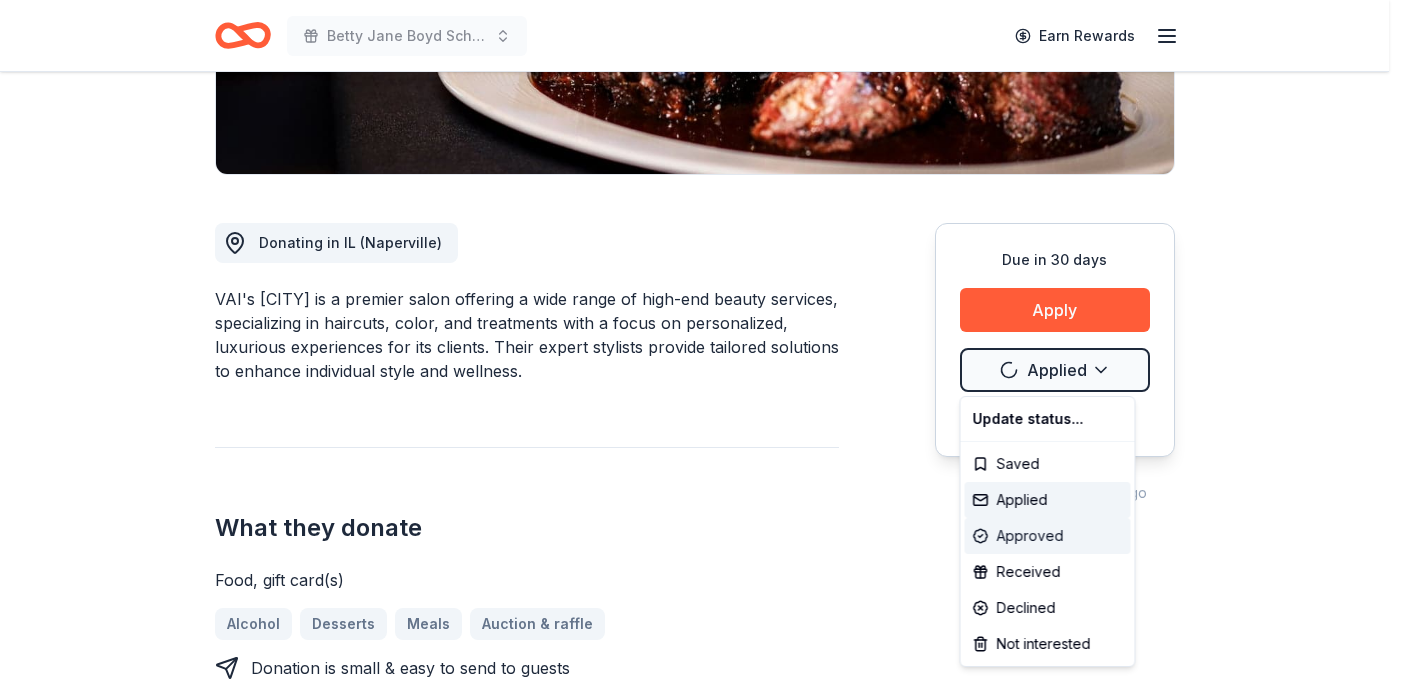 scroll, scrollTop: 0, scrollLeft: 0, axis: both 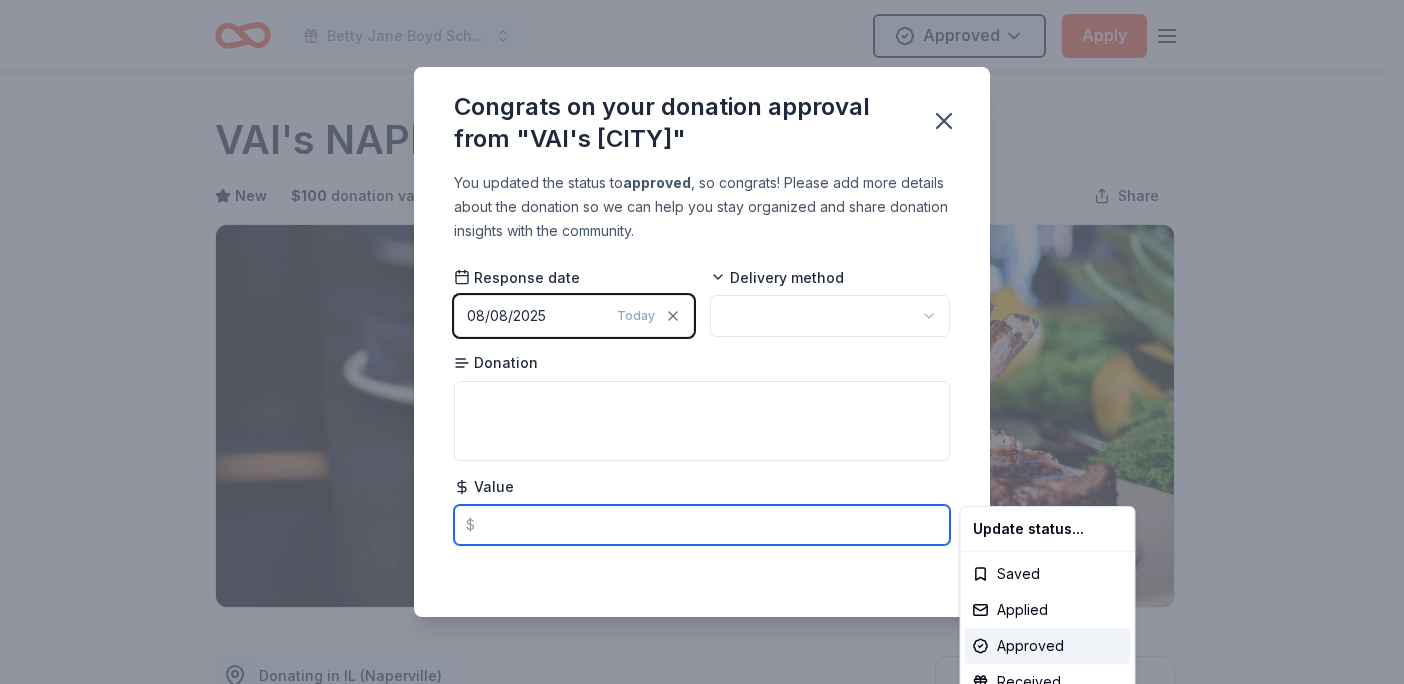 click on "Betty Jane Boyd Scholarship Fundraiser Approved Apply Due in 30 days Share VAI's NAPERVILLE New $ 100 donation value Share Donating in IL (Naperville) VAI's Naperville is a premier salon offering a wide range of high-end beauty services, specializing in haircuts, color, and treatments with a focus on personalized, luxurious experiences for its clients. Their expert stylists provide tailored solutions to enhance individual style and wellness. What they donate Food, gift card(s) Alcohol Desserts Meals Auction & raffle Donation is small & easy to send to guests Who they donate to VAI's NAPERVILLE  hasn ' t listed any preferences or eligibility criteria. We ' re collecting data on   approval rate ; check back soon. $ 100 donation value (average) <1% 33% 33% 33% $0 → $50 $50 → $100 $100 → $150 $150 → $200 VAI's NAPERVILLE's donation is  variable :  extra time on your application could result in a larger donation. Due in 30 days Apply Approved ⚡️ Quick application Updated  about 2 months  ago New 7   3" at bounding box center (702, 342) 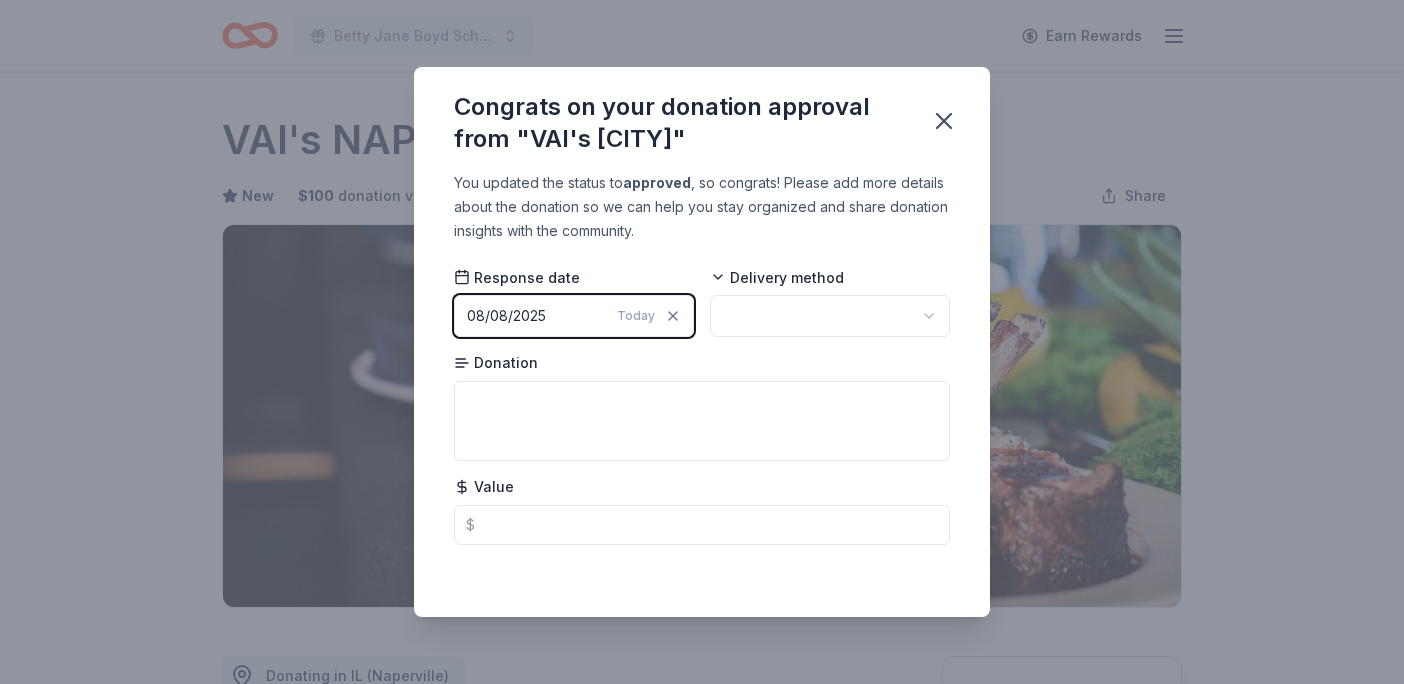 scroll, scrollTop: 461, scrollLeft: 0, axis: vertical 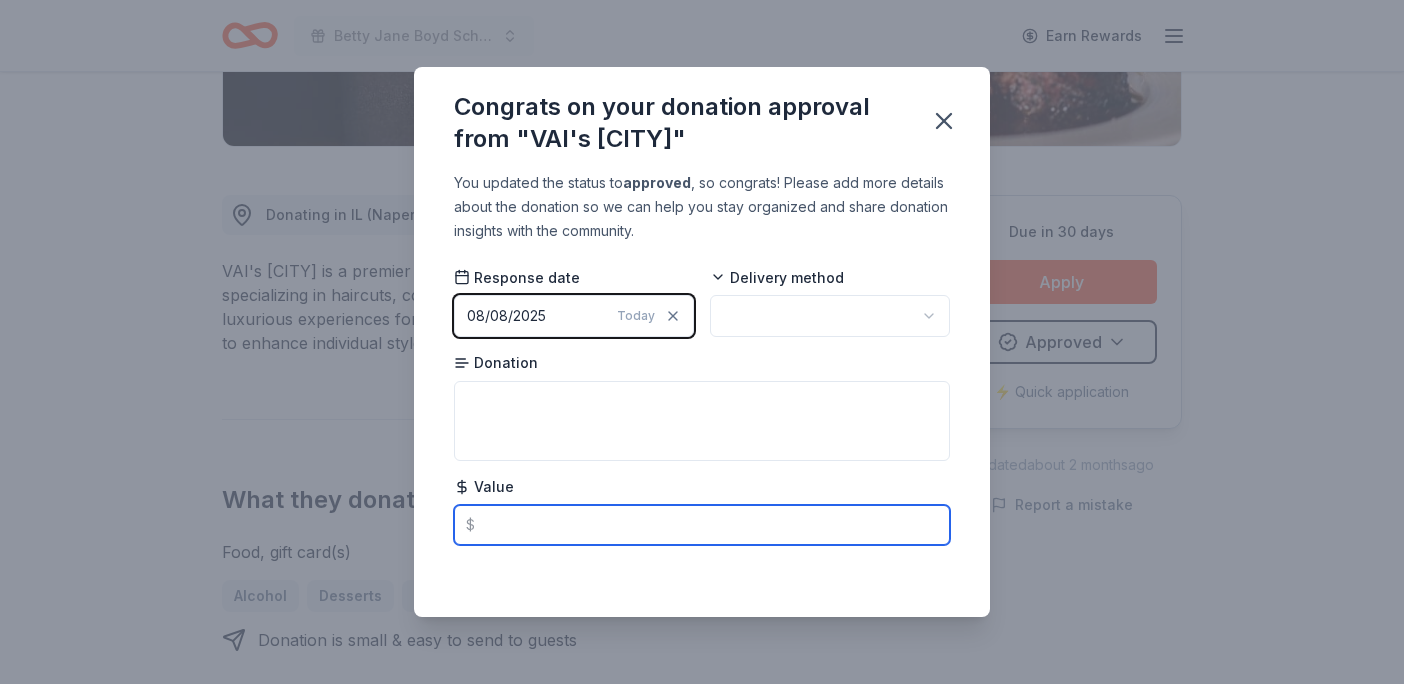 click at bounding box center (702, 525) 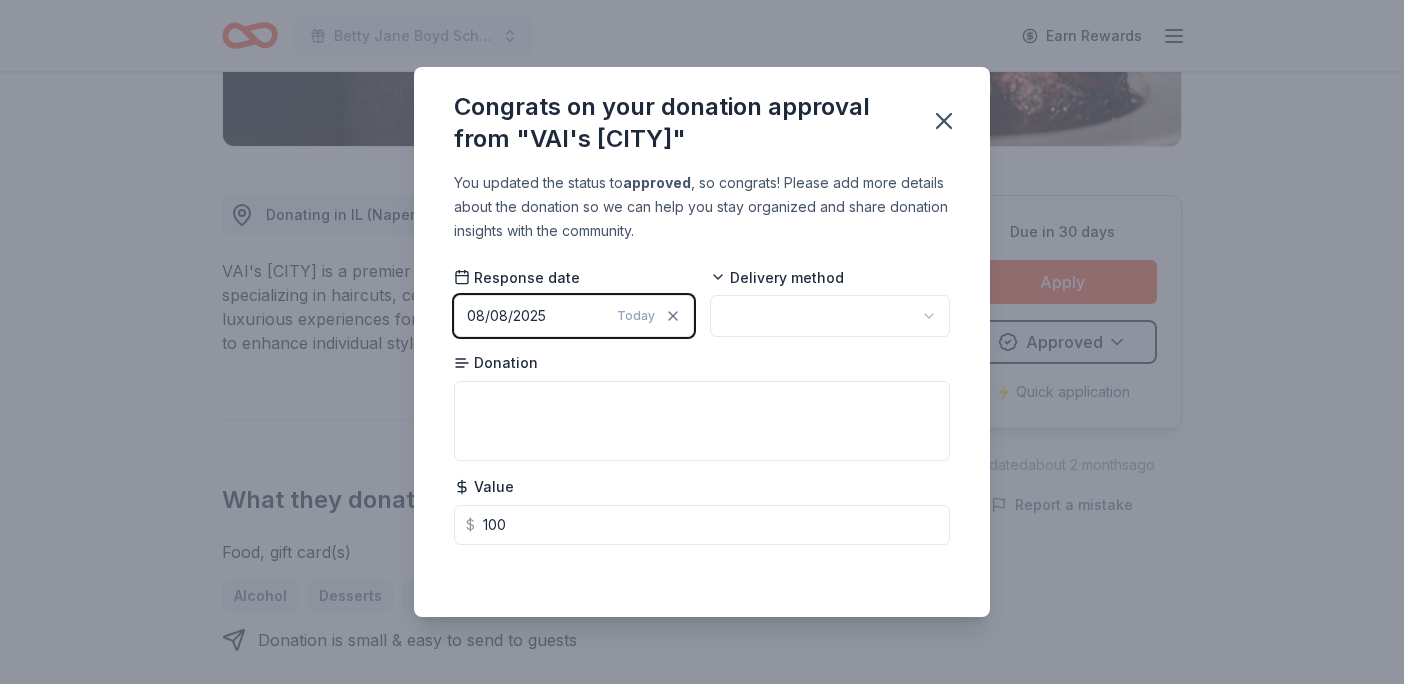 type on "100.00" 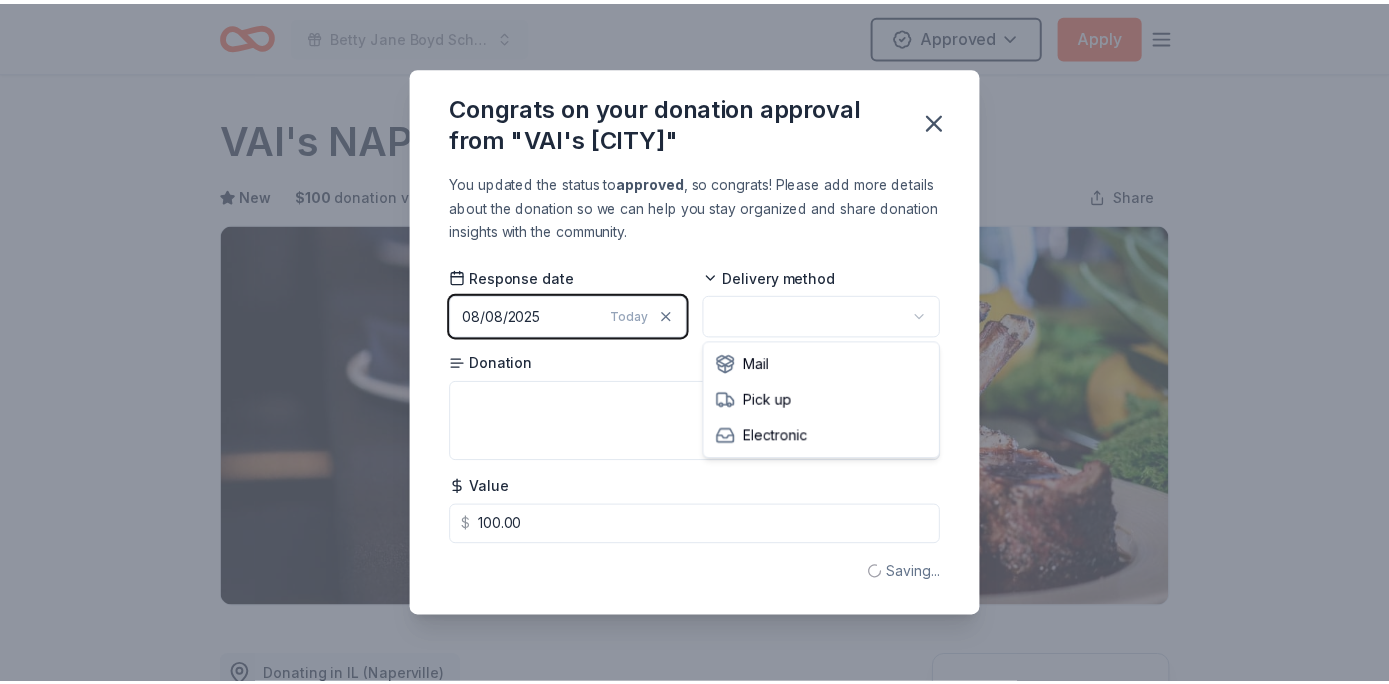 scroll, scrollTop: 0, scrollLeft: 0, axis: both 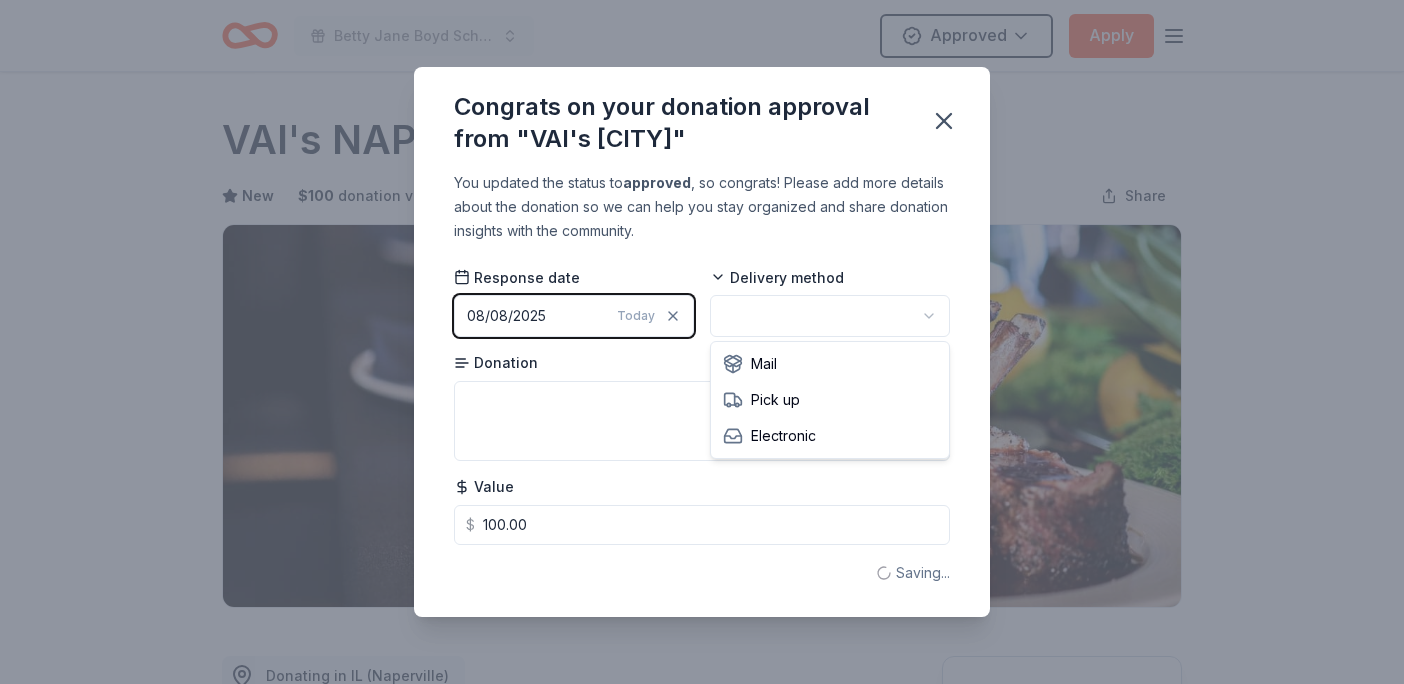 click on "Betty Jane Boyd Scholarship Fundraiser Approved Apply Due in 30 days Share VAI's NAPERVILLE New $ 100 donation value Share Donating in IL (Naperville) VAI's Naperville is a premier salon offering a wide range of high-end beauty services, specializing in haircuts, color, and treatments with a focus on personalized, luxurious experiences for its clients. Their expert stylists provide tailored solutions to enhance individual style and wellness. What they donate Food, gift card(s) Alcohol Desserts Meals Auction & raffle Donation is small & easy to send to guests Who they donate to VAI's NAPERVILLE  hasn ' t listed any preferences or eligibility criteria. We ' re collecting data on   approval rate ; check back soon. $ 100 donation value (average) <1% 33% 33% 33% $0 → $50 $50 → $100 $100 → $150 $150 → $200 VAI's NAPERVILLE's donation is  variable :  extra time on your application could result in a larger donation. Due in 30 days Apply Approved ⚡️ Quick application Updated  about 2 months  ago New 7   3" at bounding box center [702, 342] 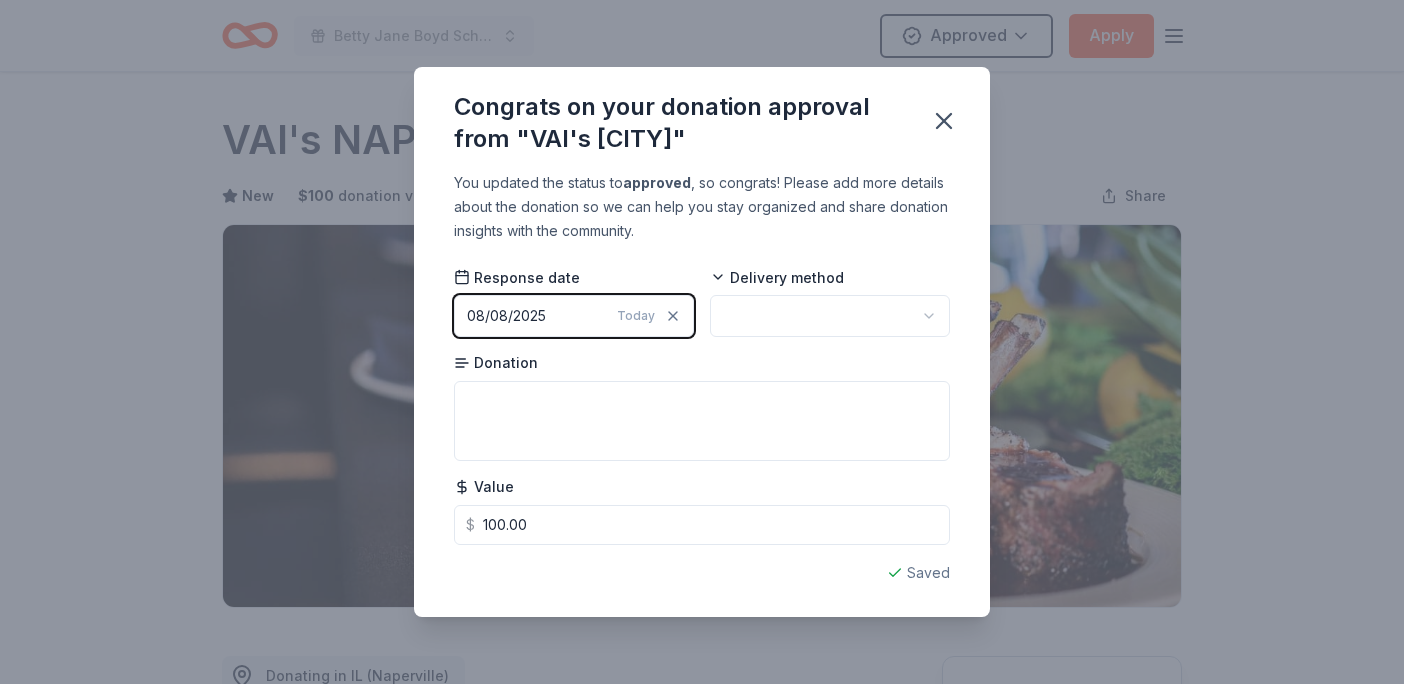 click on "Betty Jane Boyd Scholarship Fundraiser Approved Apply Due in 30 days Share VAI's NAPERVILLE New $ 100 donation value Share Donating in IL (Naperville) VAI's Naperville is a premier salon offering a wide range of high-end beauty services, specializing in haircuts, color, and treatments with a focus on personalized, luxurious experiences for its clients. Their expert stylists provide tailored solutions to enhance individual style and wellness. What they donate Food, gift card(s) Alcohol Desserts Meals Auction & raffle Donation is small & easy to send to guests Who they donate to VAI's NAPERVILLE  hasn ' t listed any preferences or eligibility criteria. We ' re collecting data on   approval rate ; check back soon. $ 100 donation value (average) <1% 33% 33% 33% $0 → $50 $50 → $100 $100 → $150 $150 → $200 VAI's NAPERVILLE's donation is  variable :  extra time on your application could result in a larger donation. Due in 30 days Apply Approved ⚡️ Quick application Updated  about 2 months  ago New 7   3" at bounding box center [702, 342] 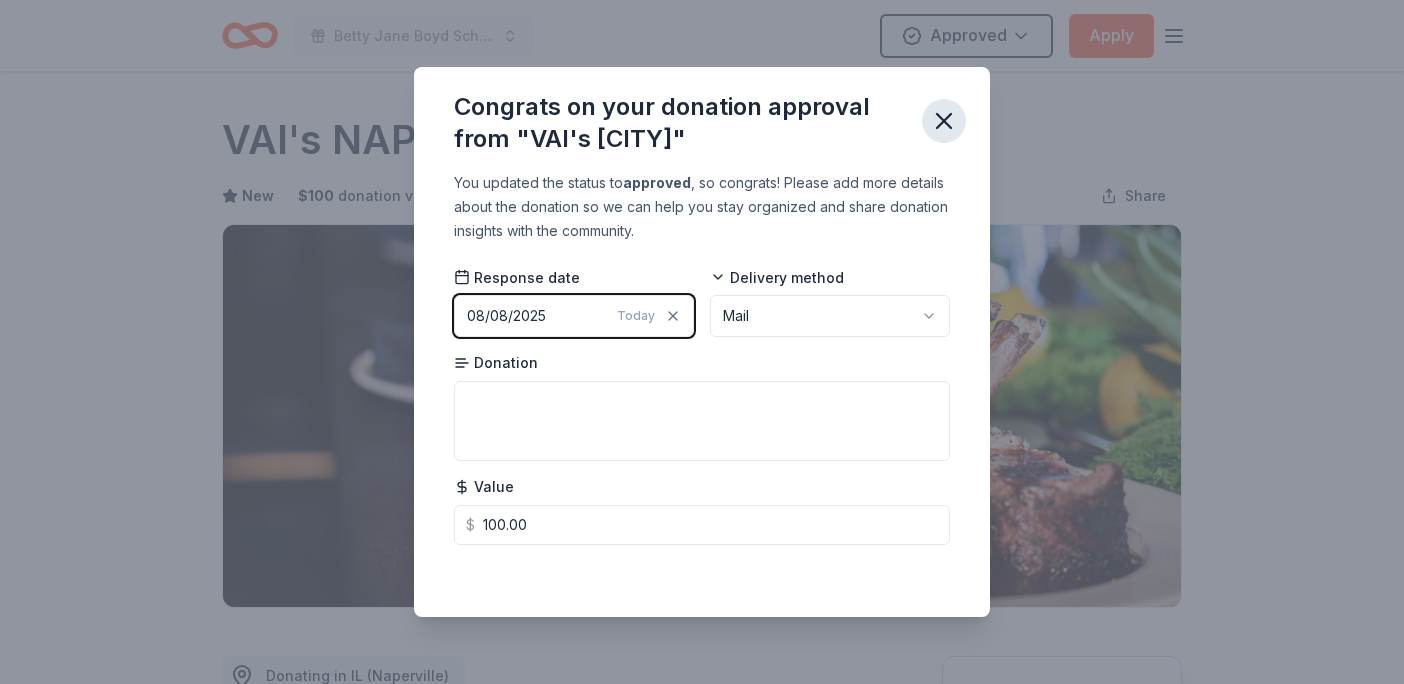 click 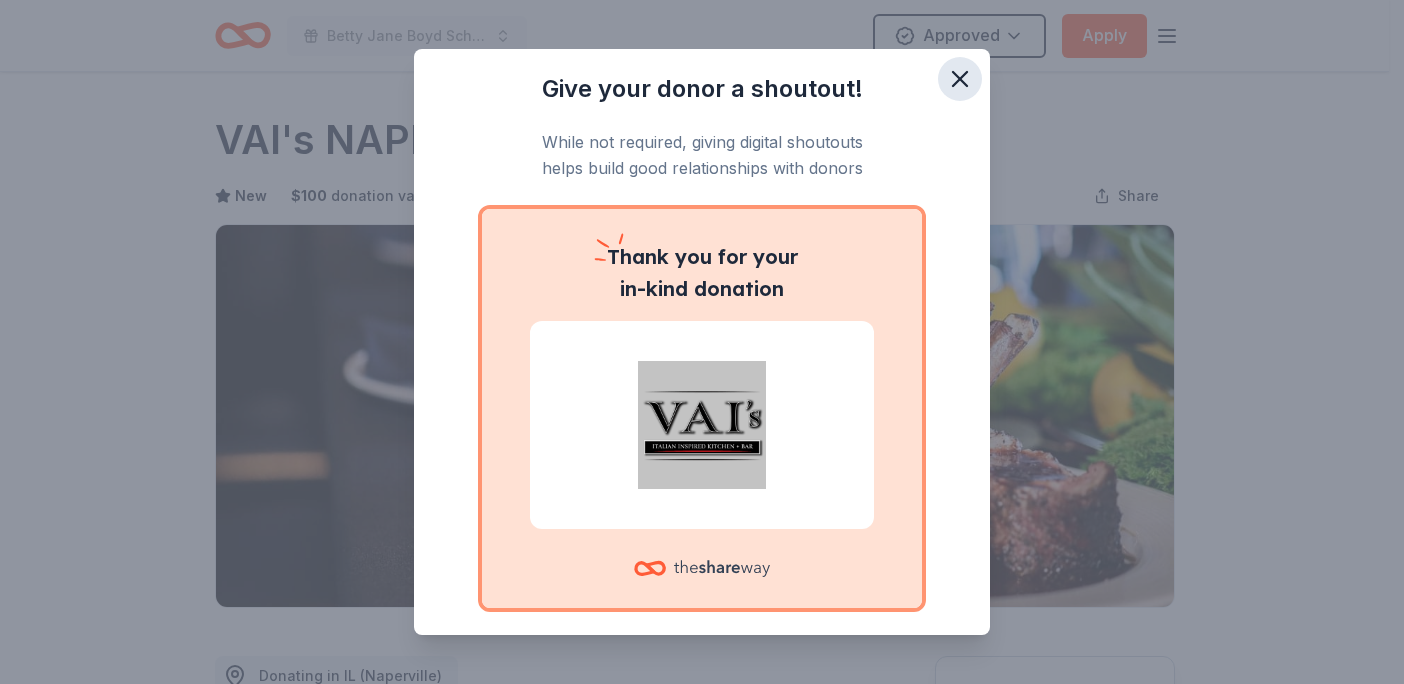 click 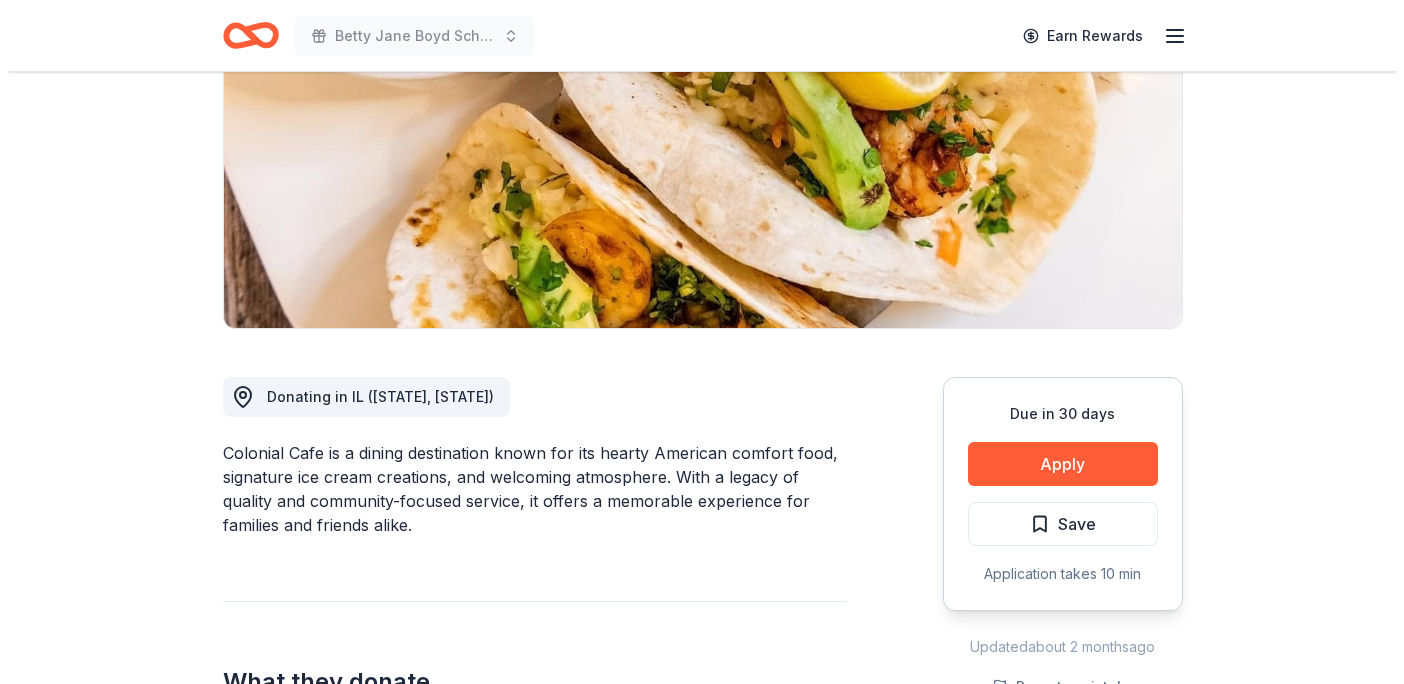scroll, scrollTop: 290, scrollLeft: 0, axis: vertical 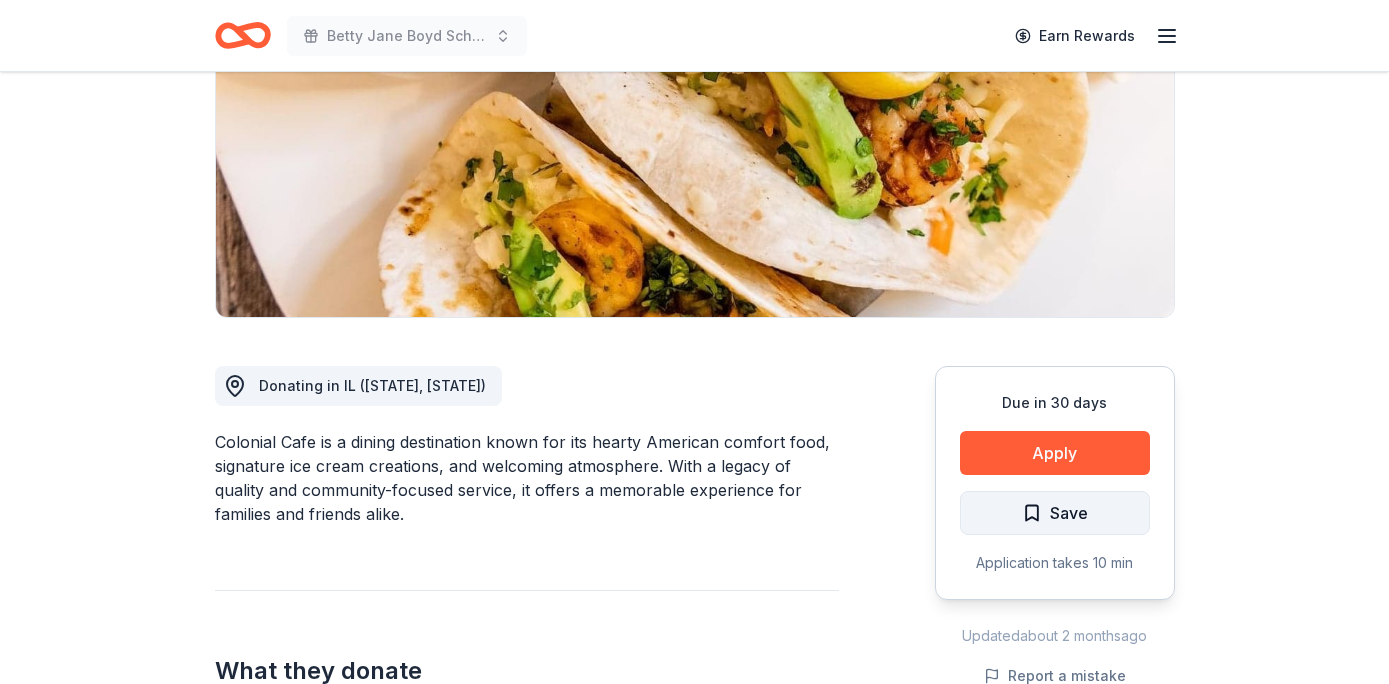 click on "Save" at bounding box center (1055, 513) 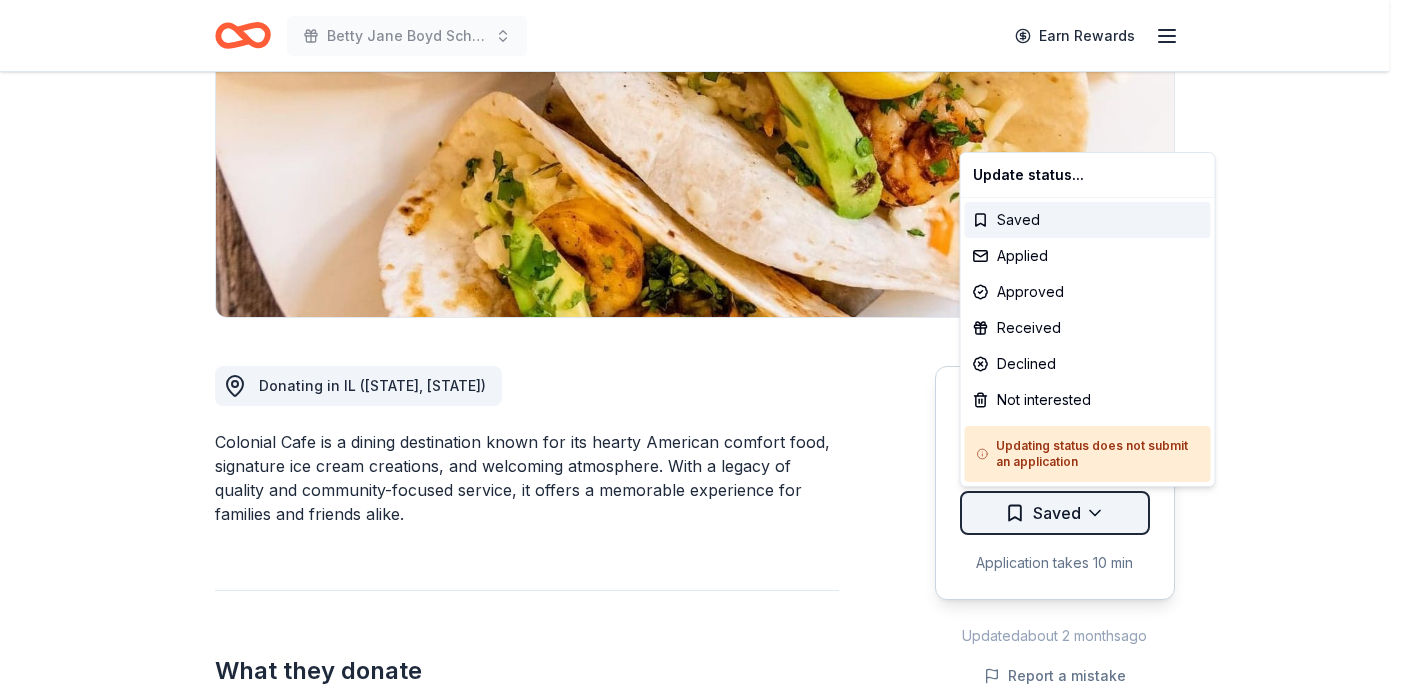click on "Betty Jane Boyd Scholarship Fundraiser Earn Rewards Due in 30 days Share Colonial Cafe New Share Donating in IL (Naperville, St. Charles) Colonial Cafe is a dining destination known for its hearty American comfort food, signature ice cream creations, and welcoming atmosphere. With a legacy of quality and community-focused service, it offers a memorable experience for families and friends alike. What they donate Food, gift card(s) Alcohol Desserts Meals Auction & raffle Donation is small & easy to send to guests Who they donate to  Preferred 501(c)(3) preferred We ' re collecting data on   approval rate ; check back soon. We ' re collecting data on   donation value ; check back soon. Due in 30 days Apply Saved Application takes 10 min Updated  about 2 months  ago Report a mistake New Be the first to review this company! Leave a review Similar donors 3   applies  last week 30 days left Walmart 4.3 Gift card(s), products sold at Walmart 32 days left Online app Kroger 3.0 1   apply  last week Local 30 days left 1" at bounding box center (702, 52) 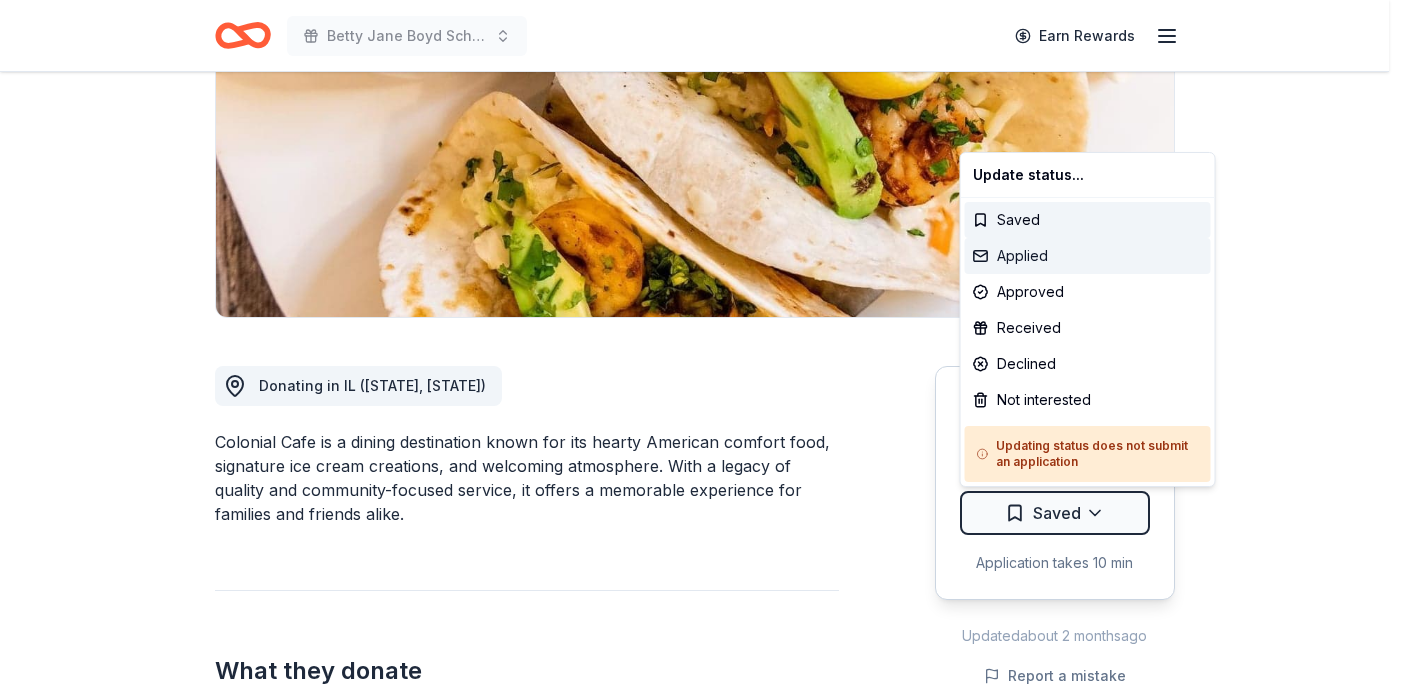 click on "Applied" at bounding box center (1088, 256) 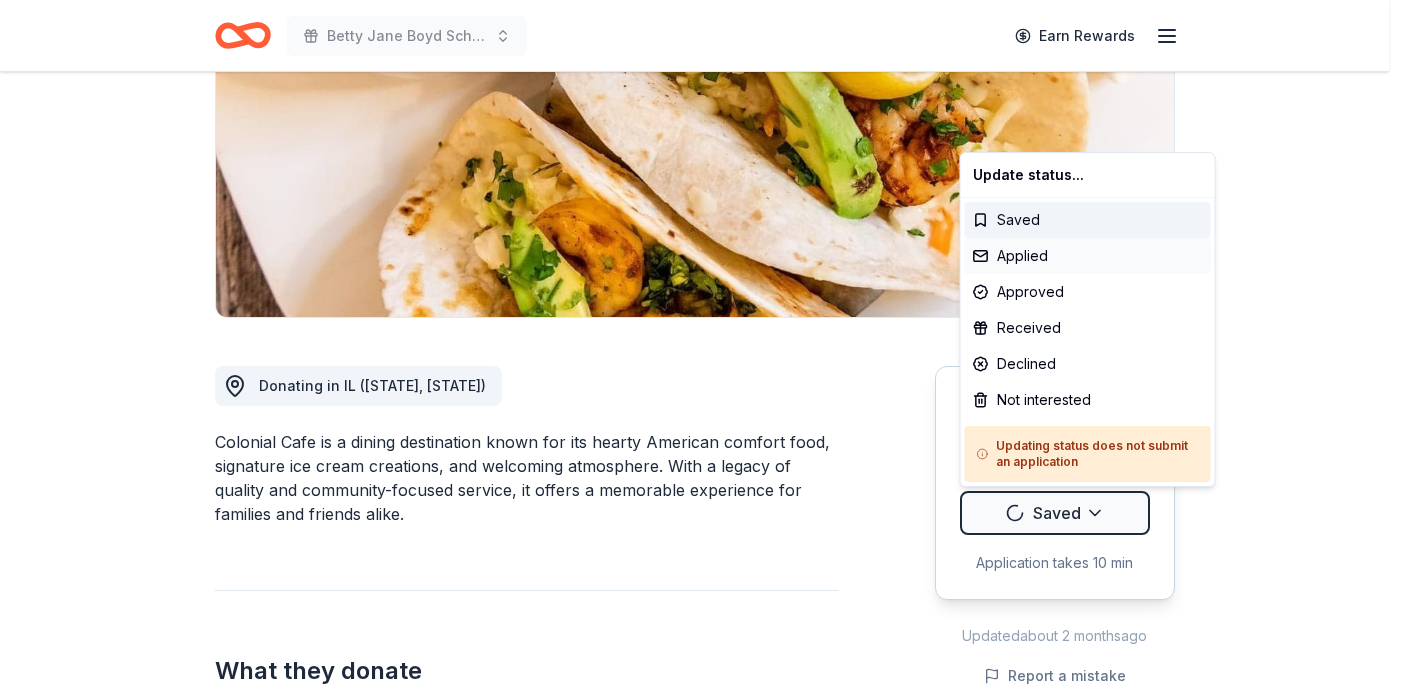 scroll, scrollTop: 0, scrollLeft: 0, axis: both 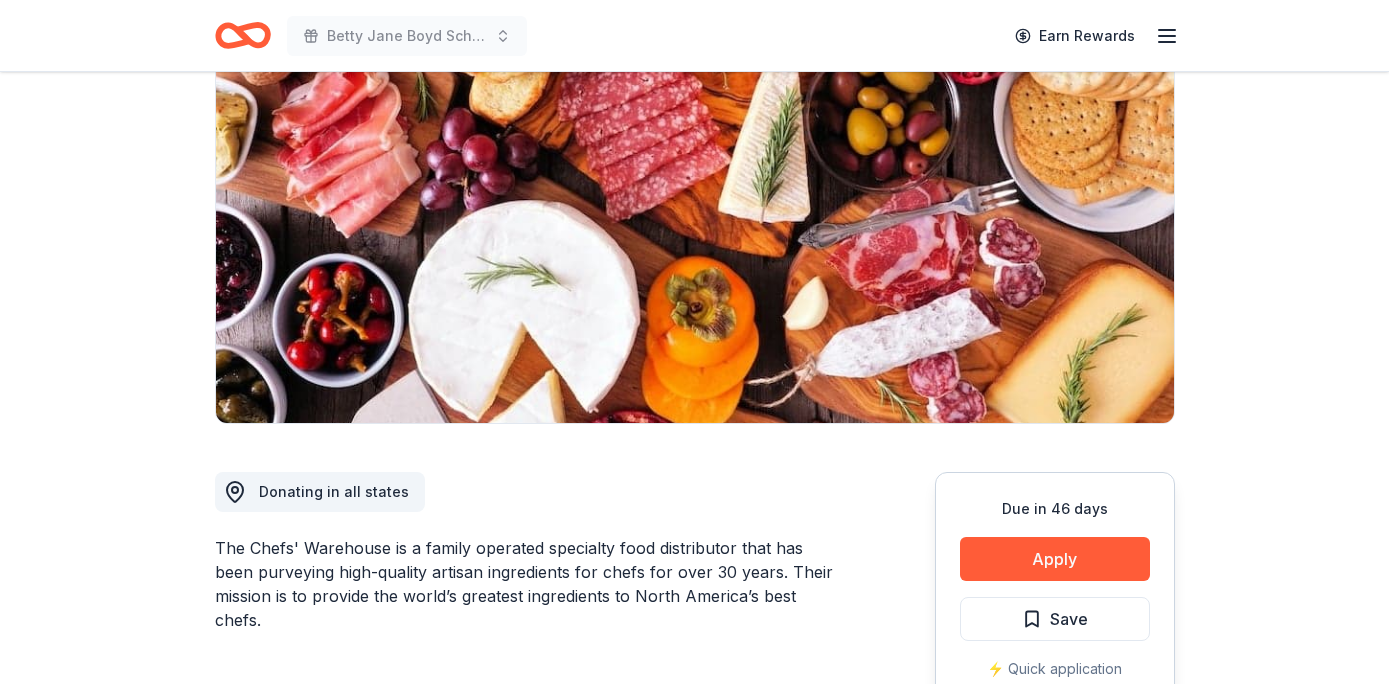 click on "Due in [DATE] Share The Chefs' Warehouse New • 1  reviews 8   applies  last week 1% approval rate Share Donating in all states The Chefs' Warehouse is a family operated specialty food distributor that has been purveying high-quality artisan ingredients for chefs for over 30 years. Their mission is to provide the world’s greatest ingredients to North America’s best chefs. What they donate Food, gift card(s) Desserts Meals Auction & raffle Donation is small & easy to send to guests Who they donate to  Preferred 501(c)(3) preferred 1% approval rate 1 % approved 8 % declined 92 % no response The Chefs' Warehouse is  a selective donor :  be sure to spend extra time on this application if you want a donation. We ' re collecting data on   donation value ; check back soon. Due in [DATE] Apply Save ⚡️ Quick application Usually responds in  over a month Updated  about [MONTHS]  ago Report a mistake New • 1  reviews third dimension out reach inc December [YEAR] • Declined Leave a review Similar donors 1" at bounding box center [694, 1302] 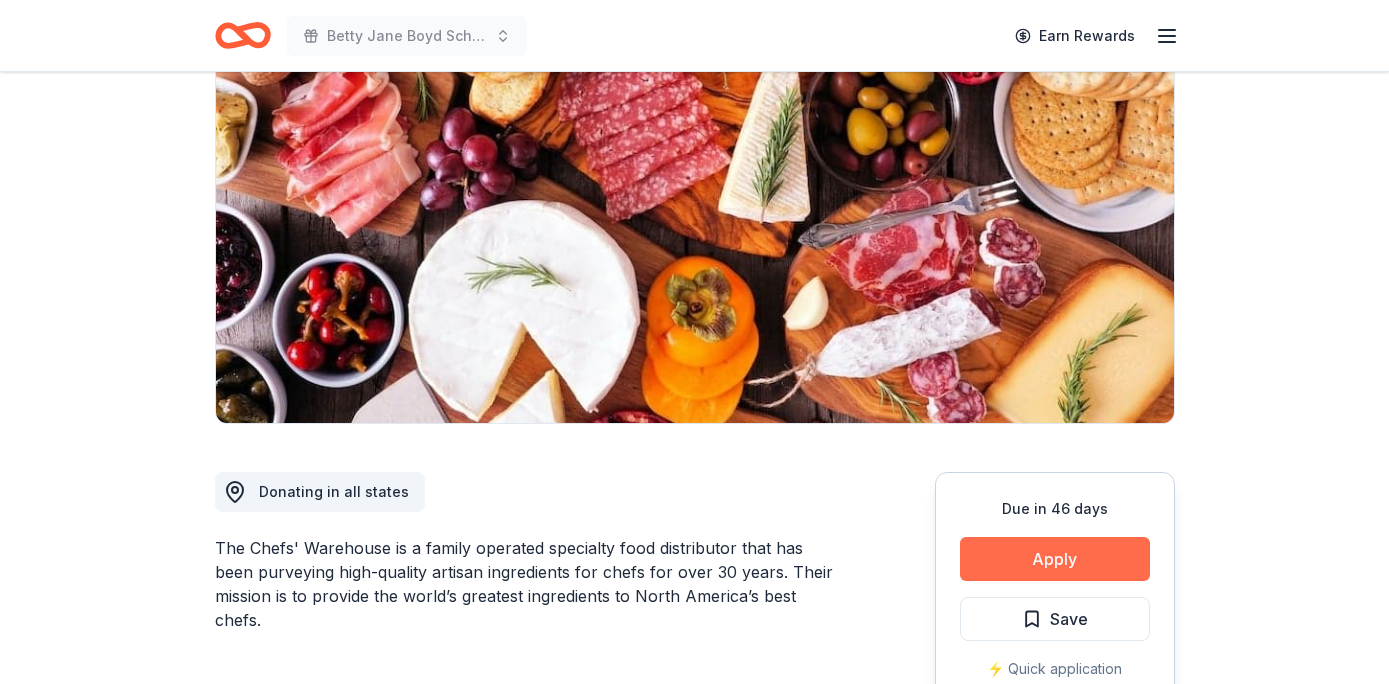 click on "Apply" at bounding box center (1055, 559) 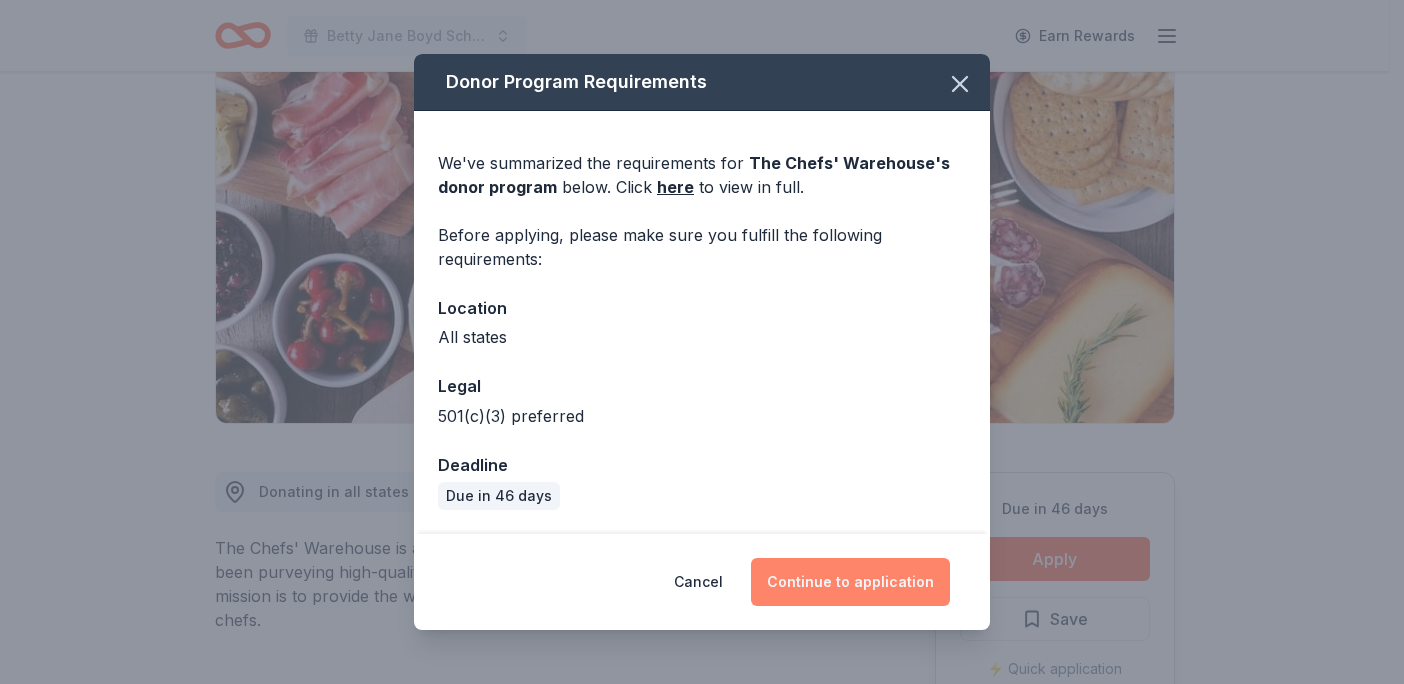 click on "Continue to application" at bounding box center [850, 582] 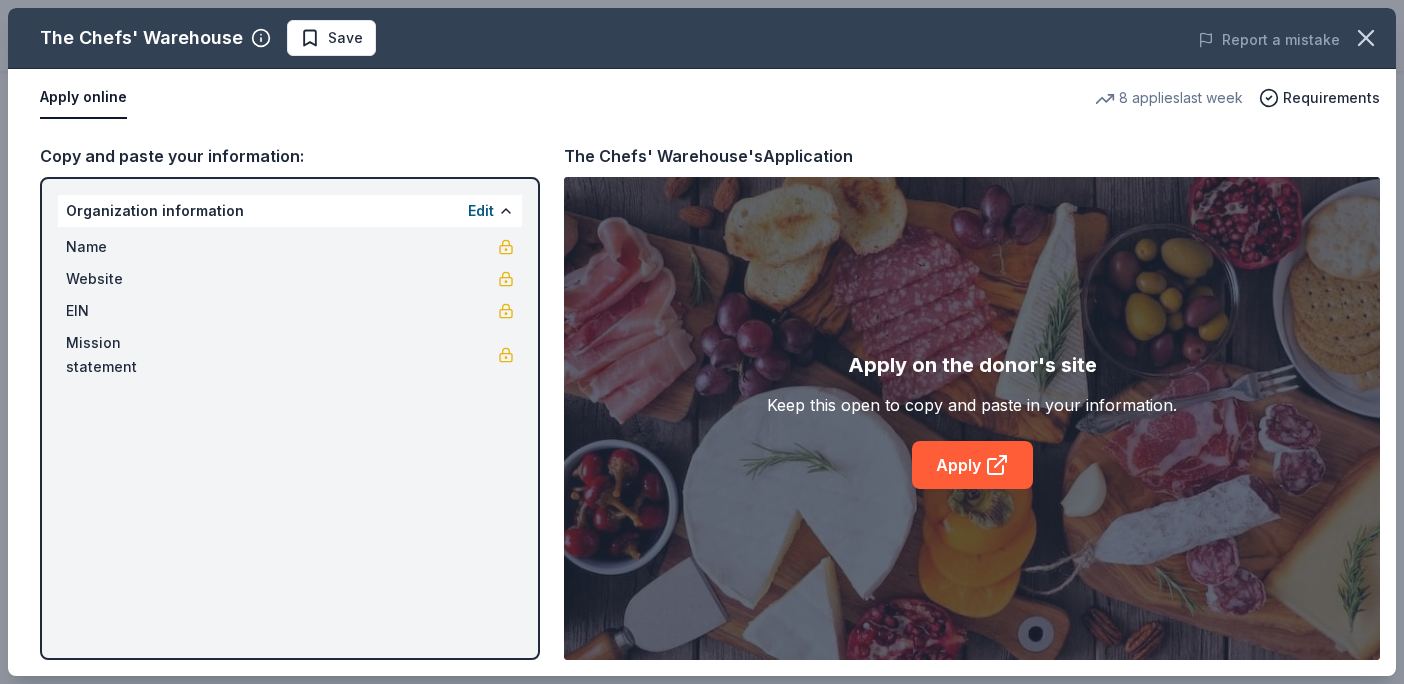 scroll, scrollTop: 0, scrollLeft: 0, axis: both 